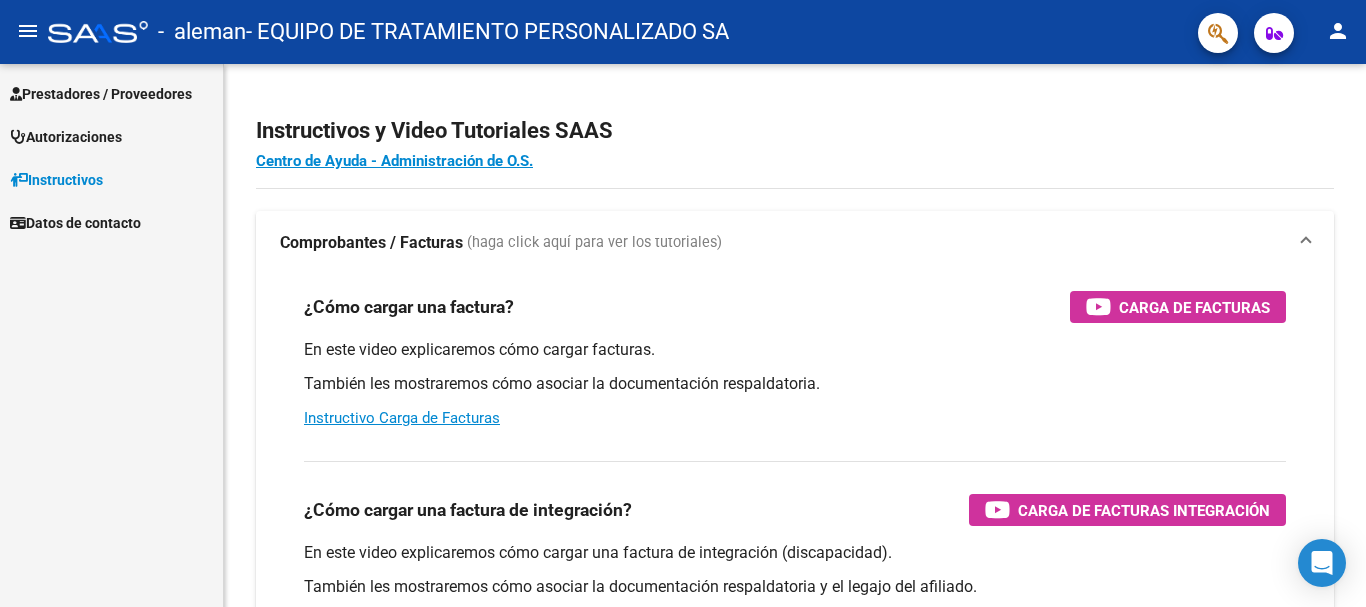 scroll, scrollTop: 0, scrollLeft: 0, axis: both 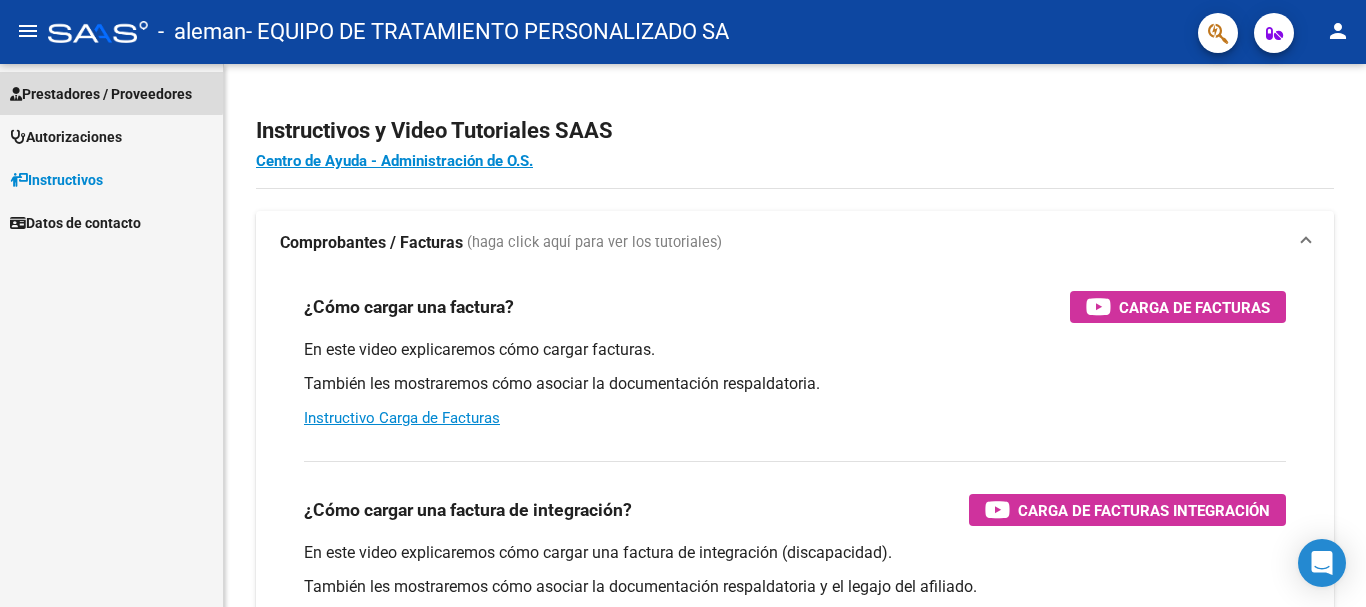 click on "Prestadores / Proveedores" at bounding box center [101, 94] 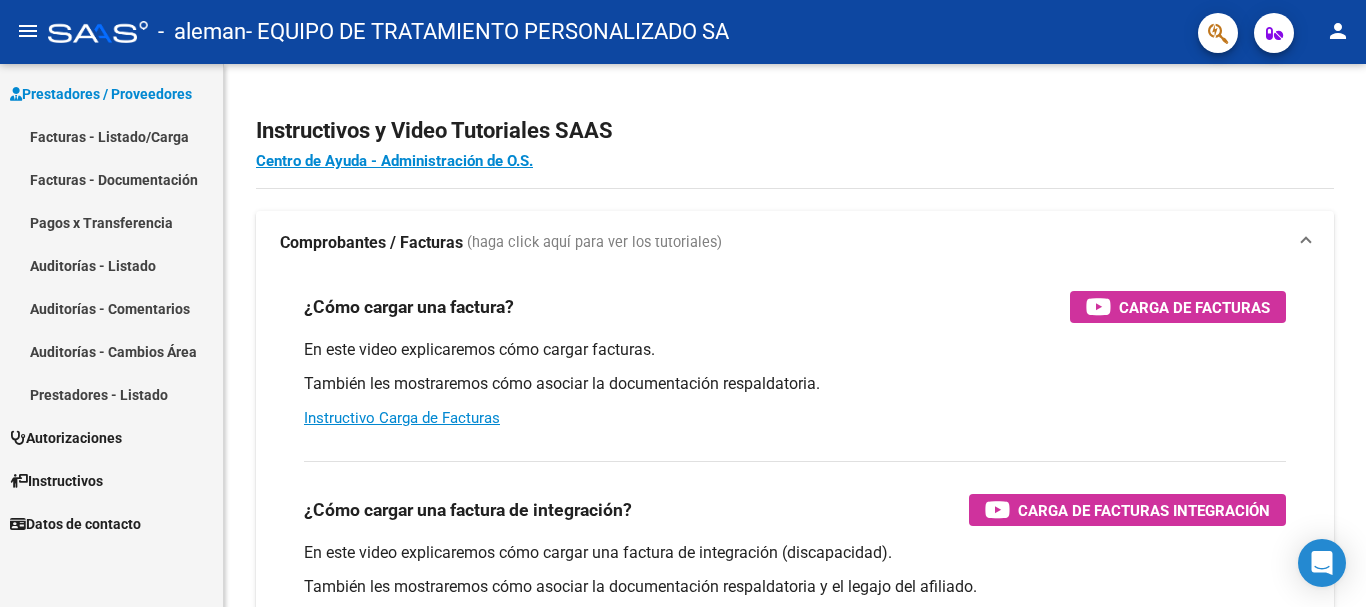 click on "Facturas - Listado/Carga" at bounding box center [111, 136] 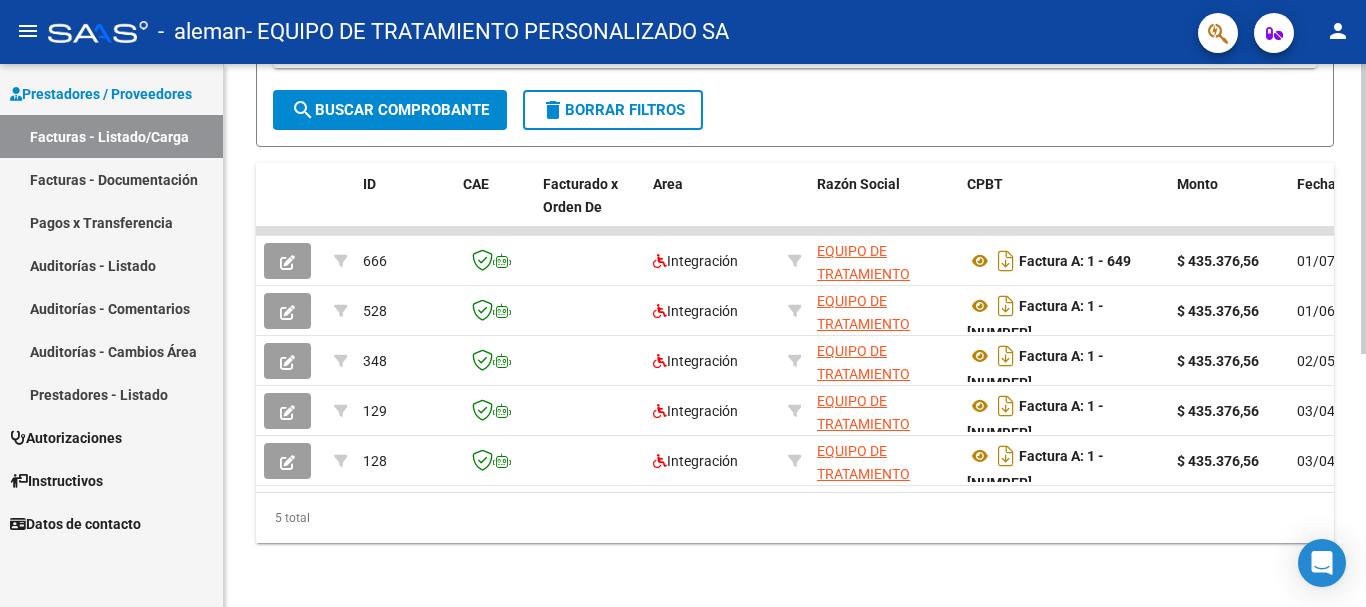 scroll, scrollTop: 475, scrollLeft: 0, axis: vertical 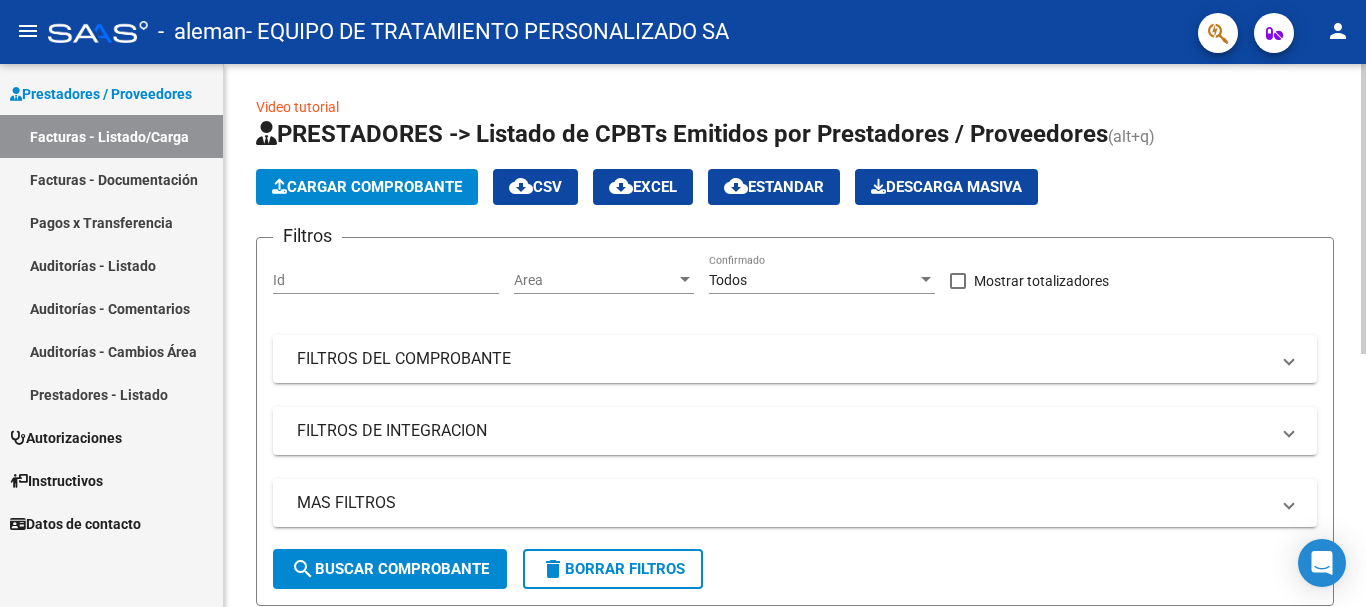 click on "Video tutorial   PRESTADORES -> Listado de CPBTs Emitidos por Prestadores / Proveedores (alt+q)   Cargar Comprobante
cloud_download  CSV  cloud_download  EXCEL  cloud_download  Estandar   Descarga Masiva
Filtros Id Area Area Todos Confirmado   Mostrar totalizadores   FILTROS DEL COMPROBANTE  Comprobante Tipo Comprobante Tipo Start date – End date Fec. Comprobante Desde / Hasta Días Emisión Desde(cant. días) Días Emisión Hasta(cant. días) CUIT / Razón Social Pto. Venta Nro. Comprobante Código SSS CAE Válido CAE Válido Todos Cargado Módulo Hosp. Todos Tiene facturacion Apócrifa Hospital Refes  FILTROS DE INTEGRACION  Período De Prestación Campos del Archivo de Rendición Devuelto x SSS (dr_envio) Todos Rendido x SSS (dr_envio) Tipo de Registro Tipo de Registro Período Presentación Período Presentación Campos del Legajo Asociado (preaprobación) Afiliado Legajo (cuil/nombre) Todos Solo facturas preaprobadas  MAS FILTROS  Todos Con Doc. Respaldatoria Todos Con Trazabilidad Todos – –" 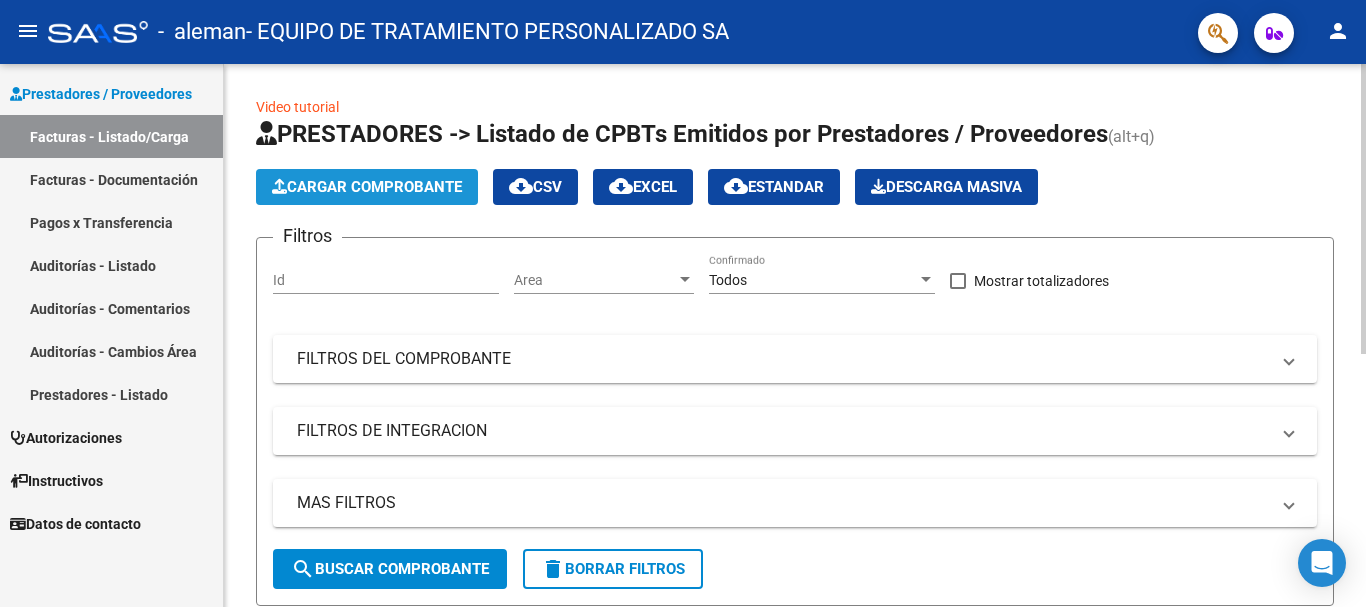 click on "Cargar Comprobante" 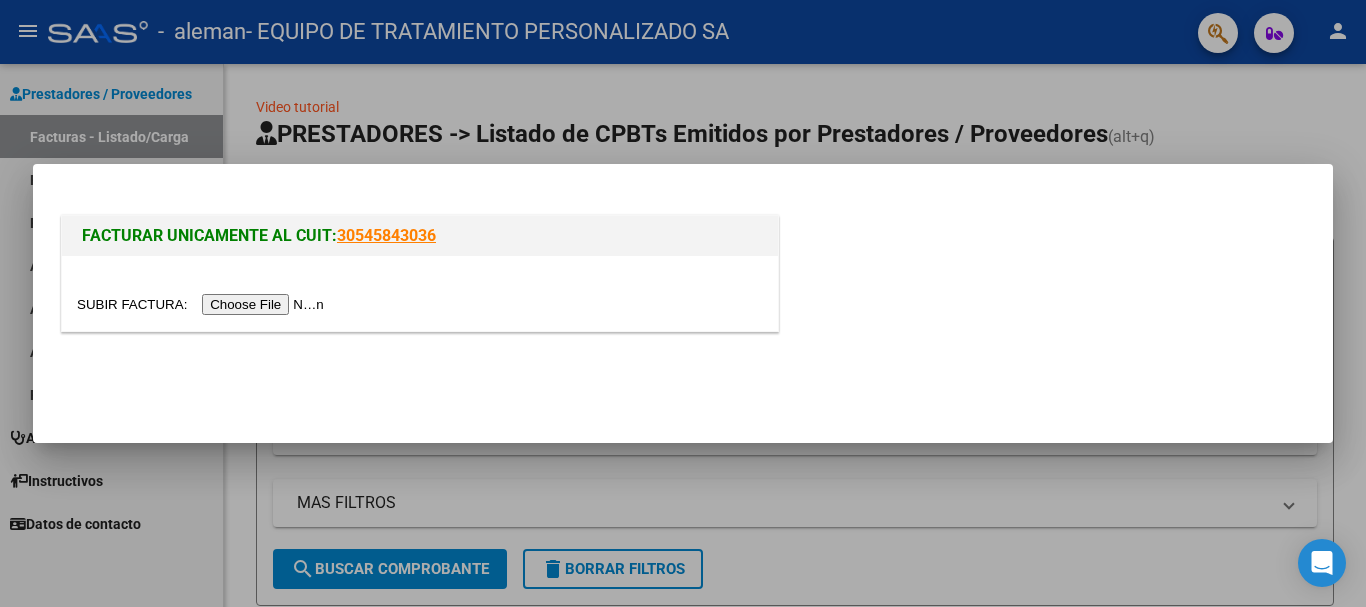 click at bounding box center [203, 304] 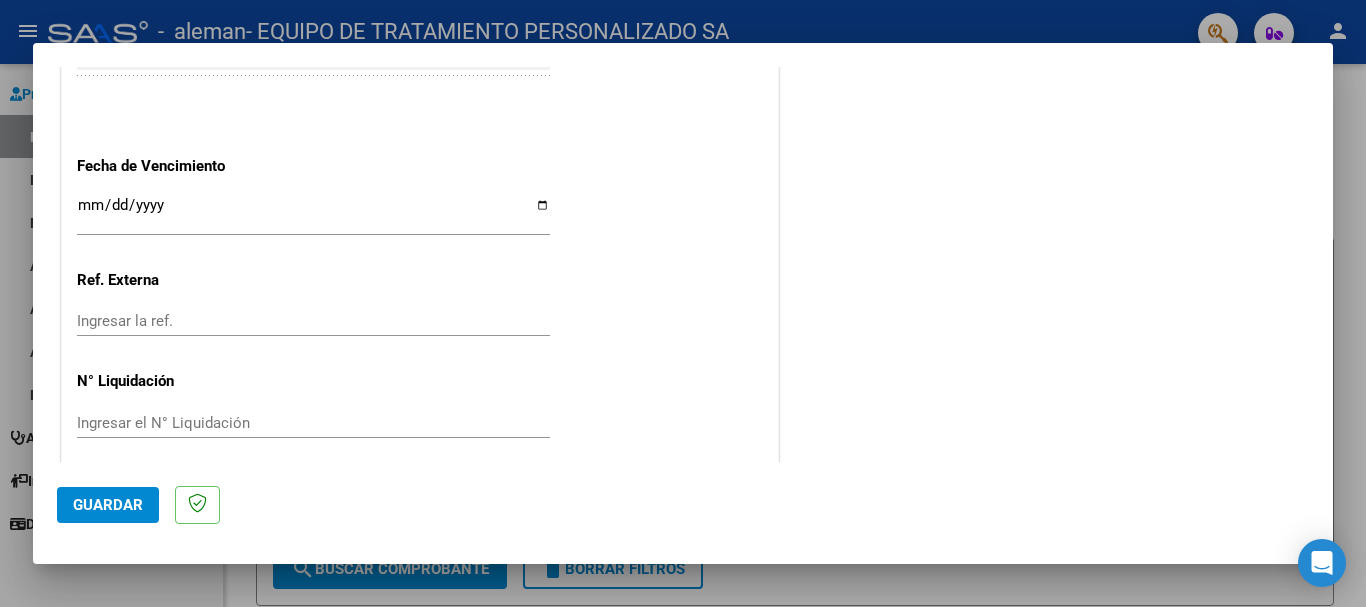 scroll, scrollTop: 1317, scrollLeft: 0, axis: vertical 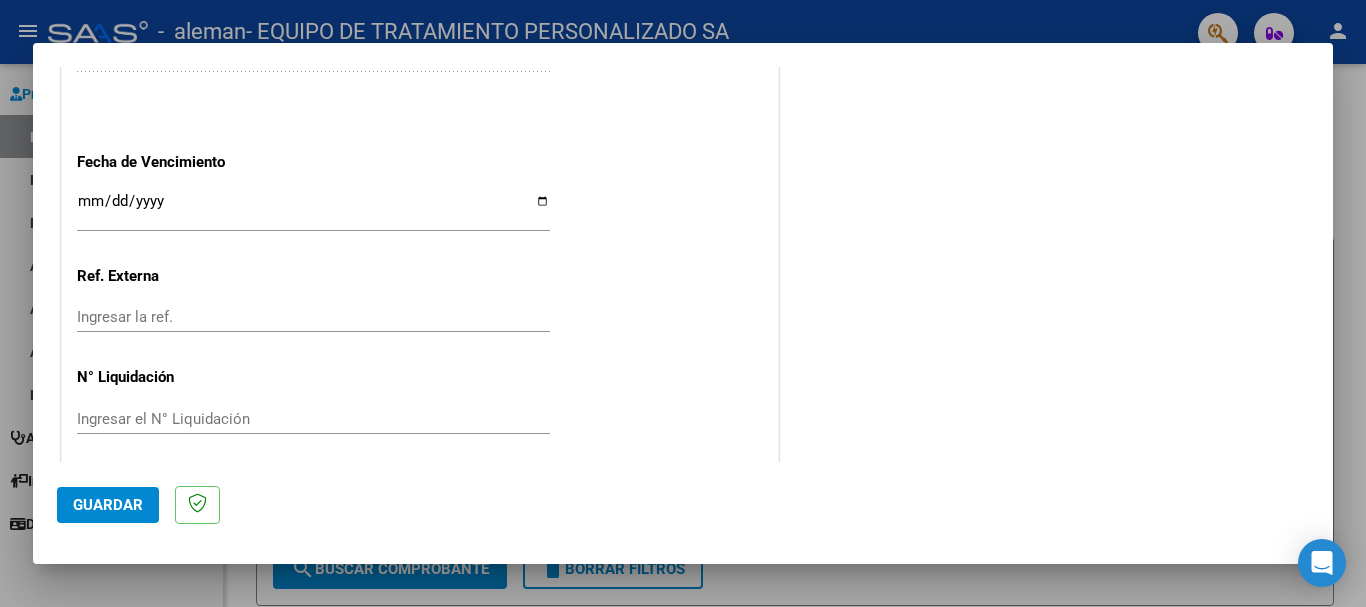 click on "Ingresar la fecha" at bounding box center [313, 209] 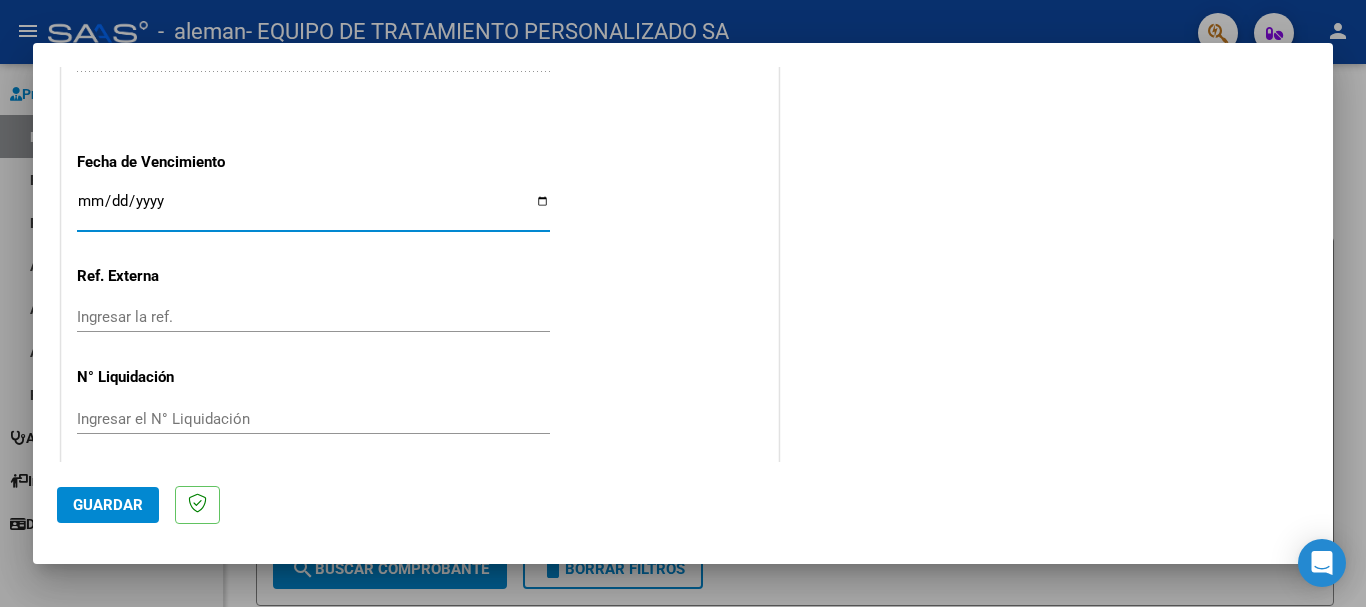 type on "2025-08-11" 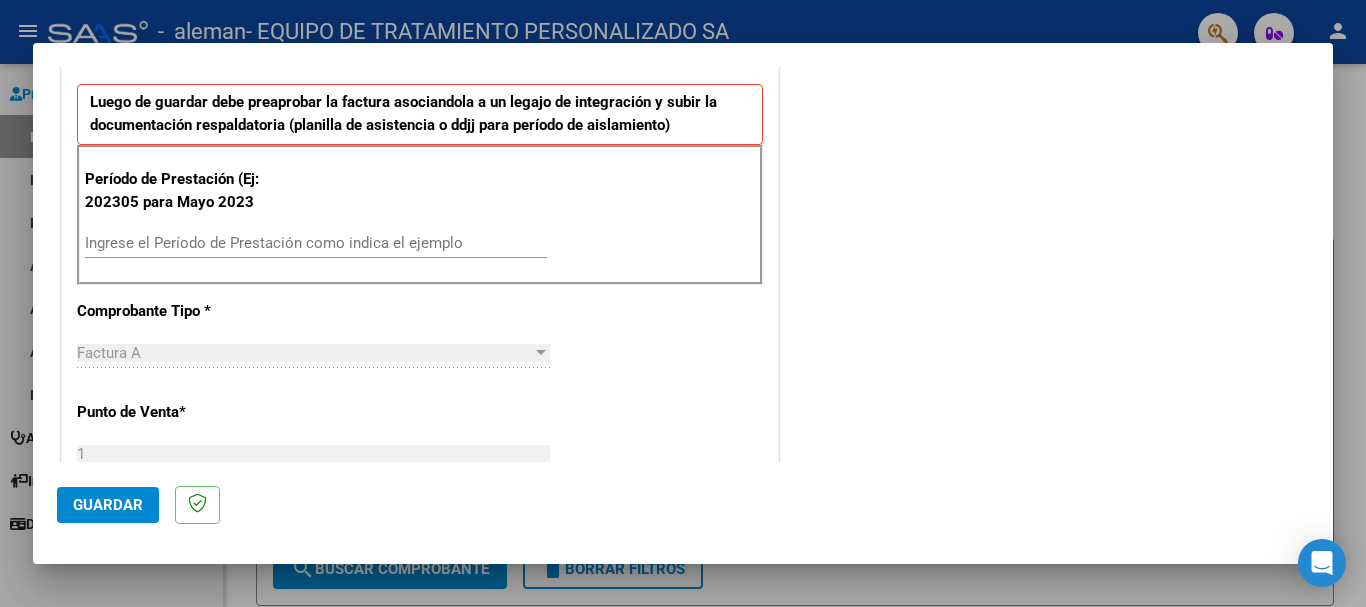scroll, scrollTop: 493, scrollLeft: 0, axis: vertical 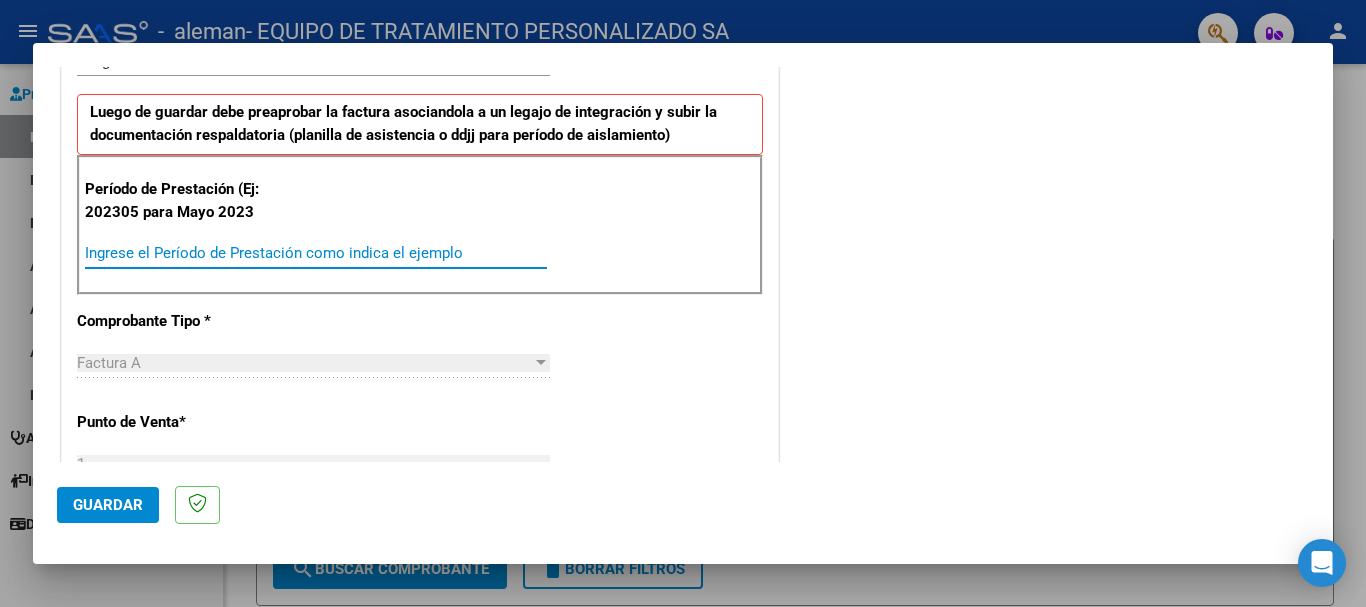 click on "Ingrese el Período de Prestación como indica el ejemplo" at bounding box center [316, 253] 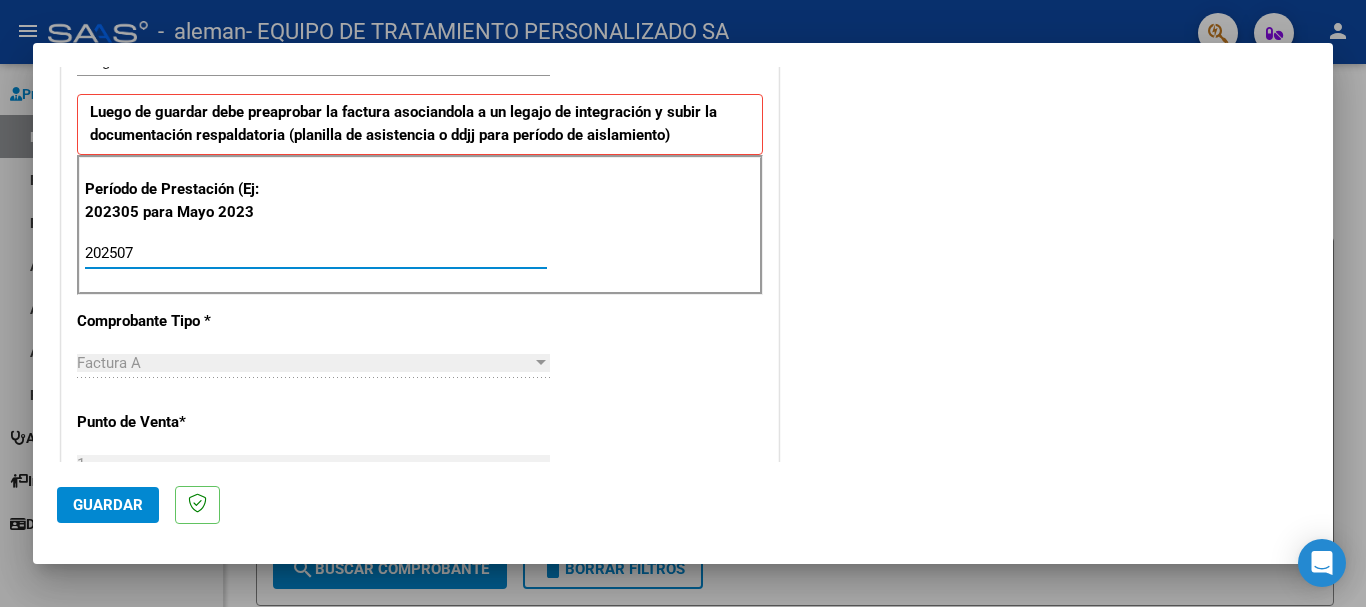 type on "202507" 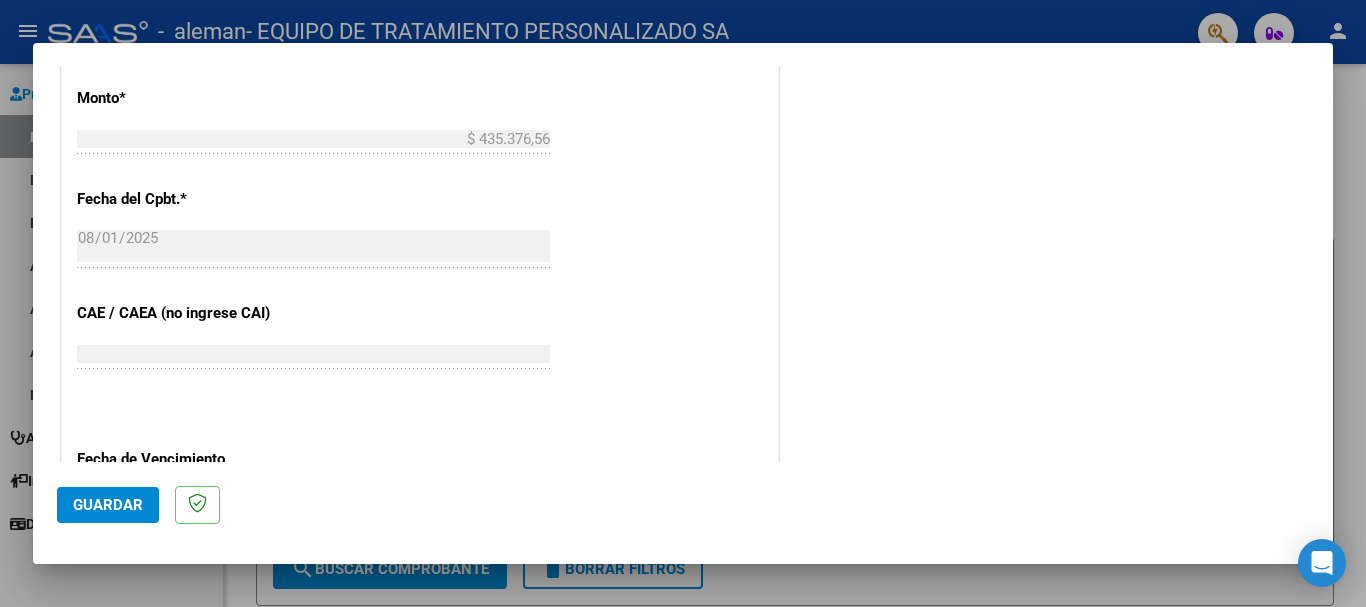 scroll, scrollTop: 1016, scrollLeft: 0, axis: vertical 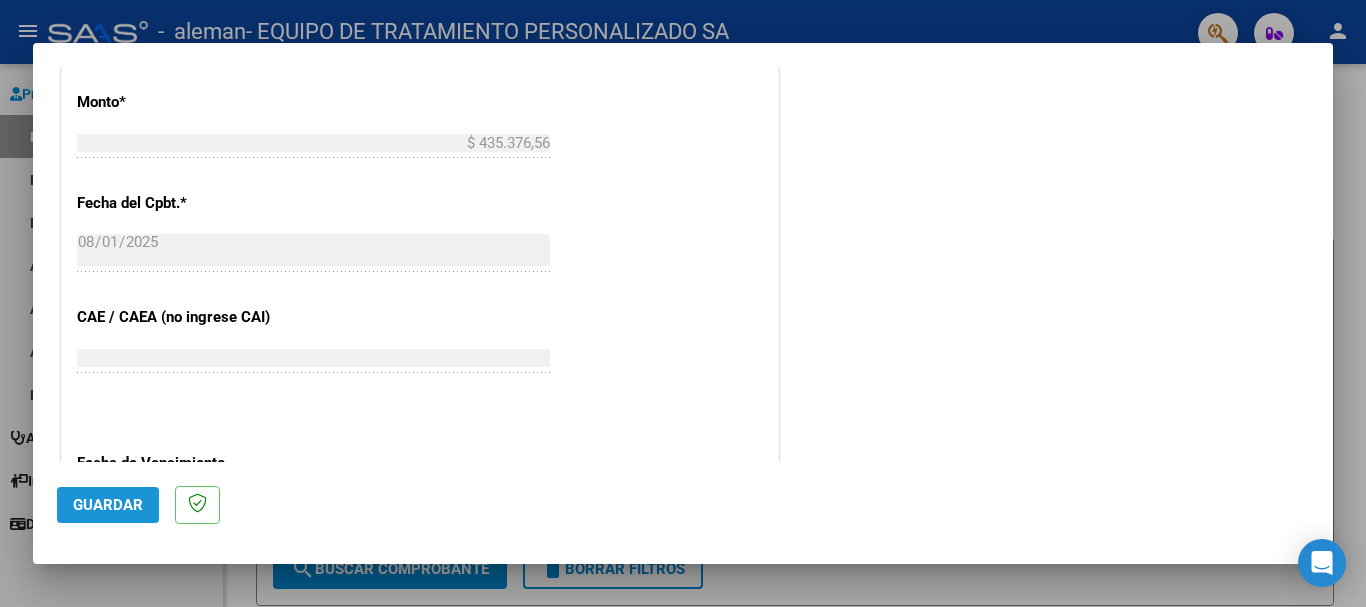 click on "Guardar" 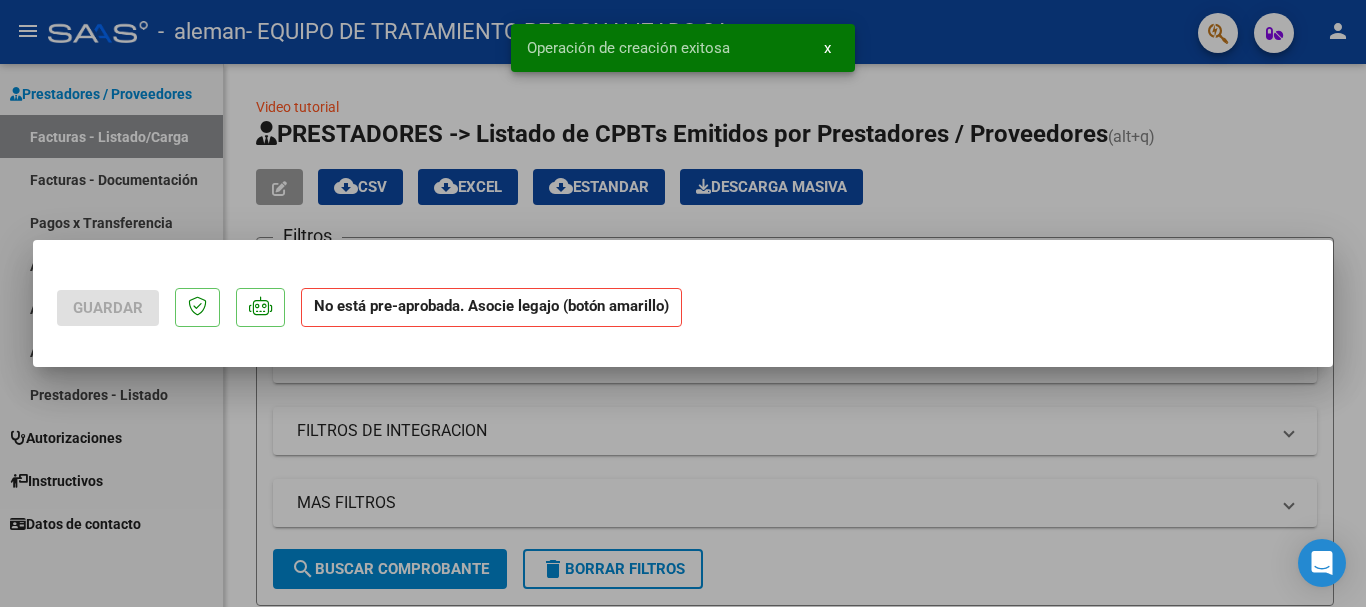 scroll, scrollTop: 0, scrollLeft: 0, axis: both 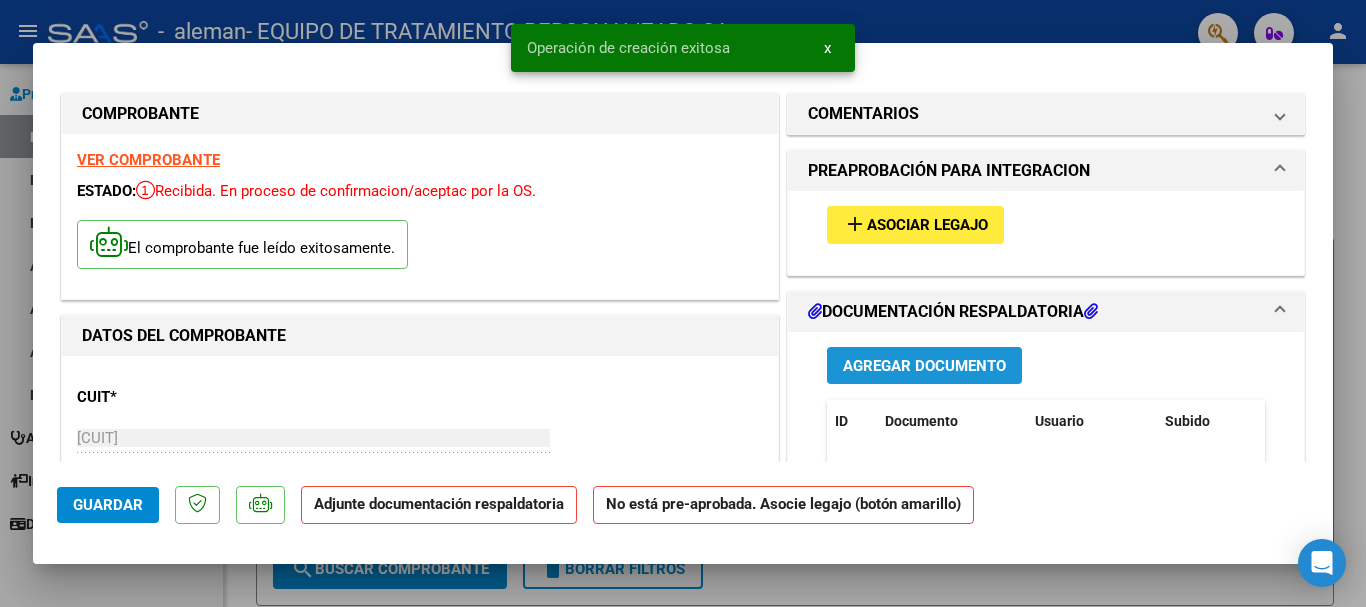 click on "Agregar Documento" at bounding box center [924, 366] 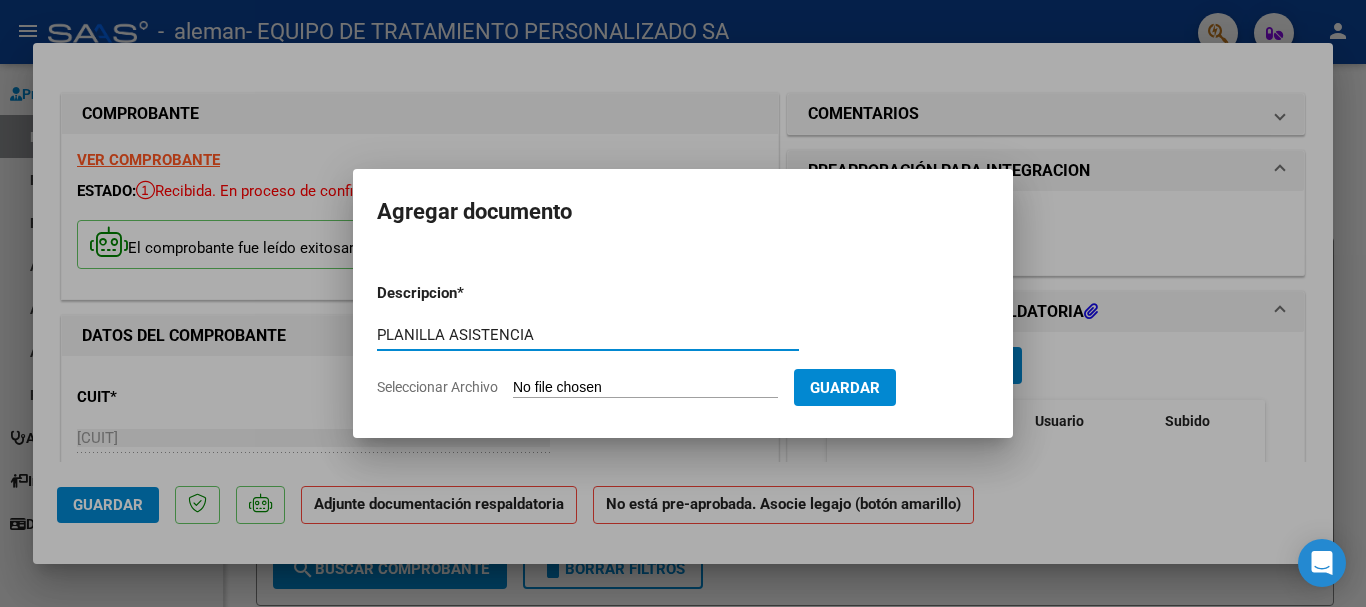click on "PLANILLA ASISTENCIA" at bounding box center (588, 335) 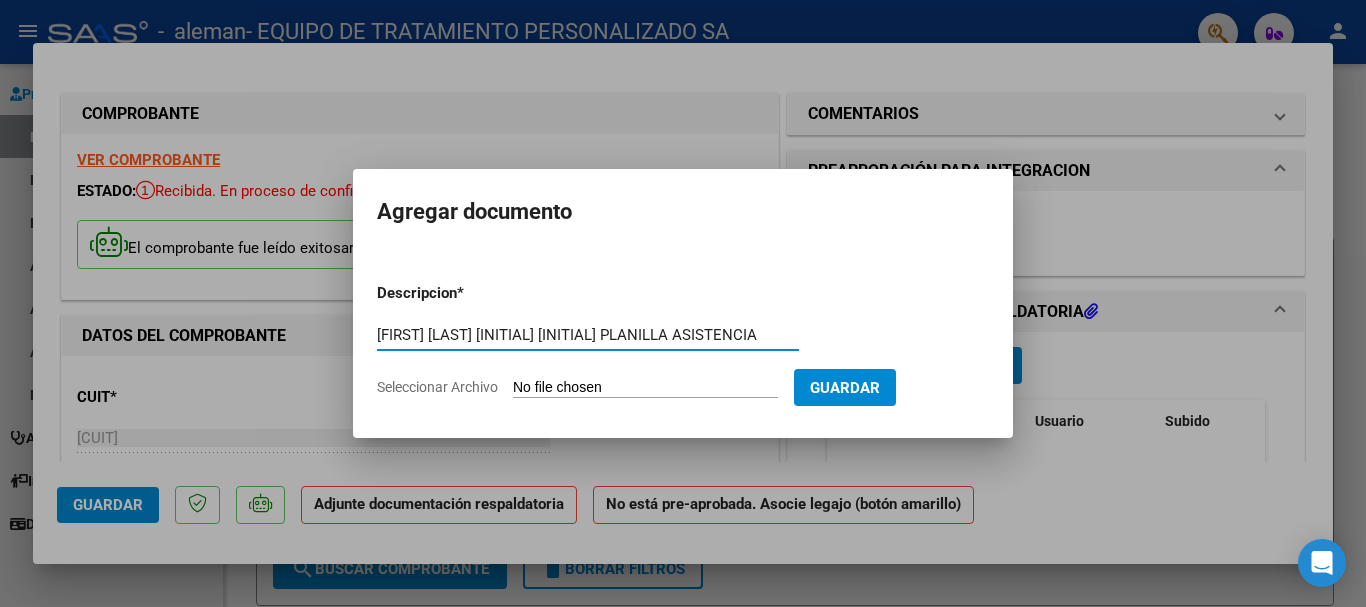 click on "FACUNDO ROCHA JAJE PLANILLA ASISTENCIA" at bounding box center [588, 335] 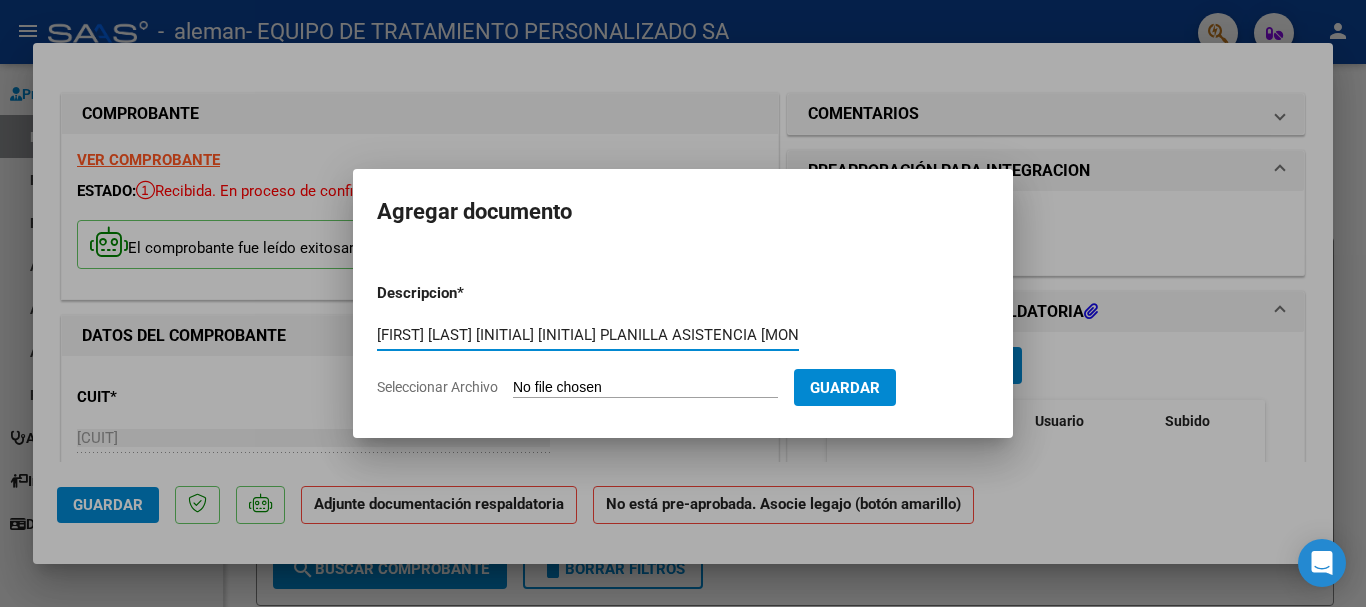 type on "FACUNDO ROCHA JAJE PLANILLA ASISTENCIA JULIO 2025" 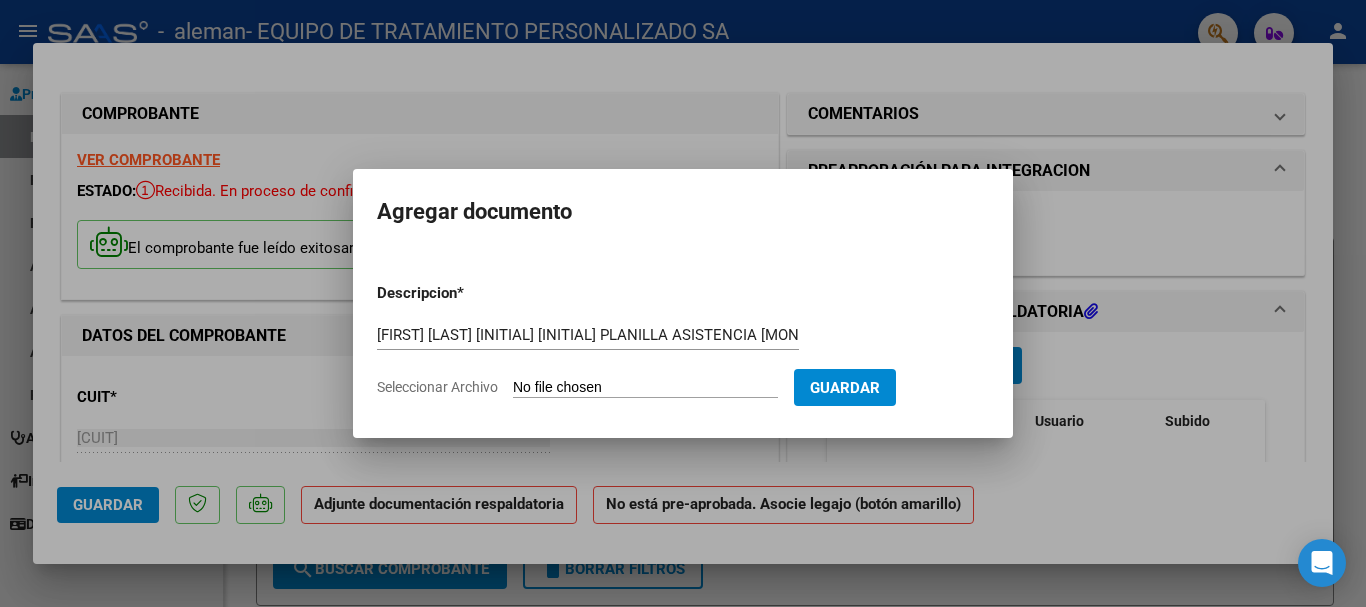 type on "C:\fakepath\FACUNDO ROCHA JAJE ASIST MOD JULIO 2025.pdf" 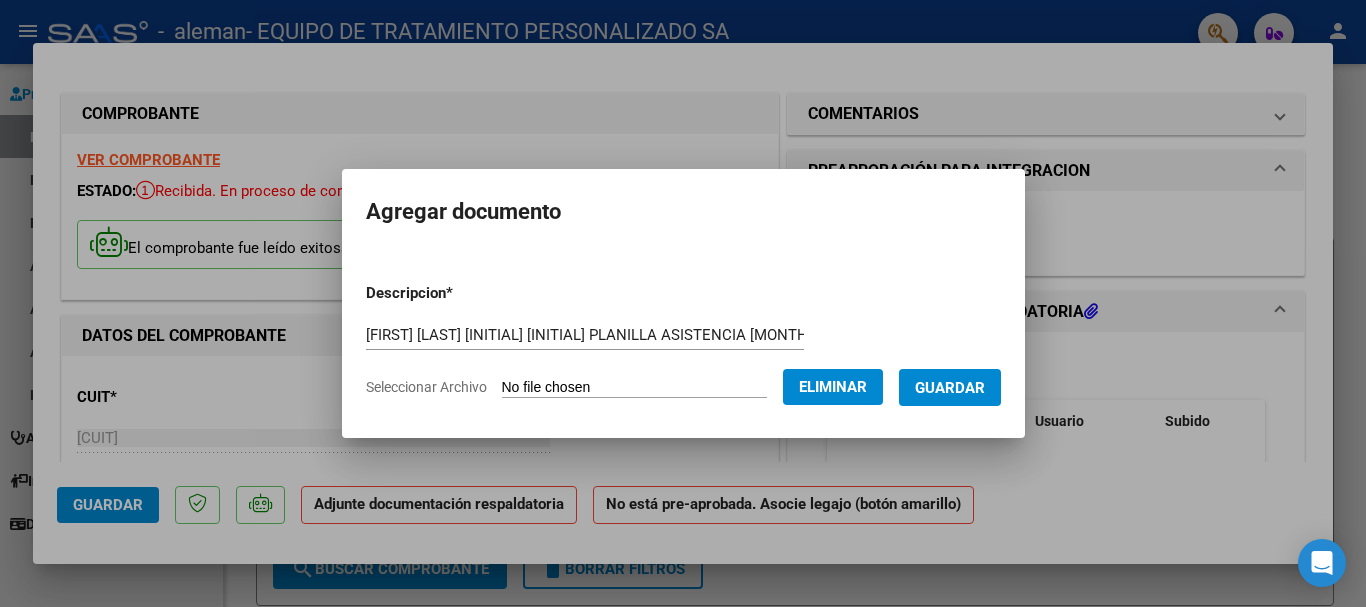 click on "Guardar" at bounding box center [950, 388] 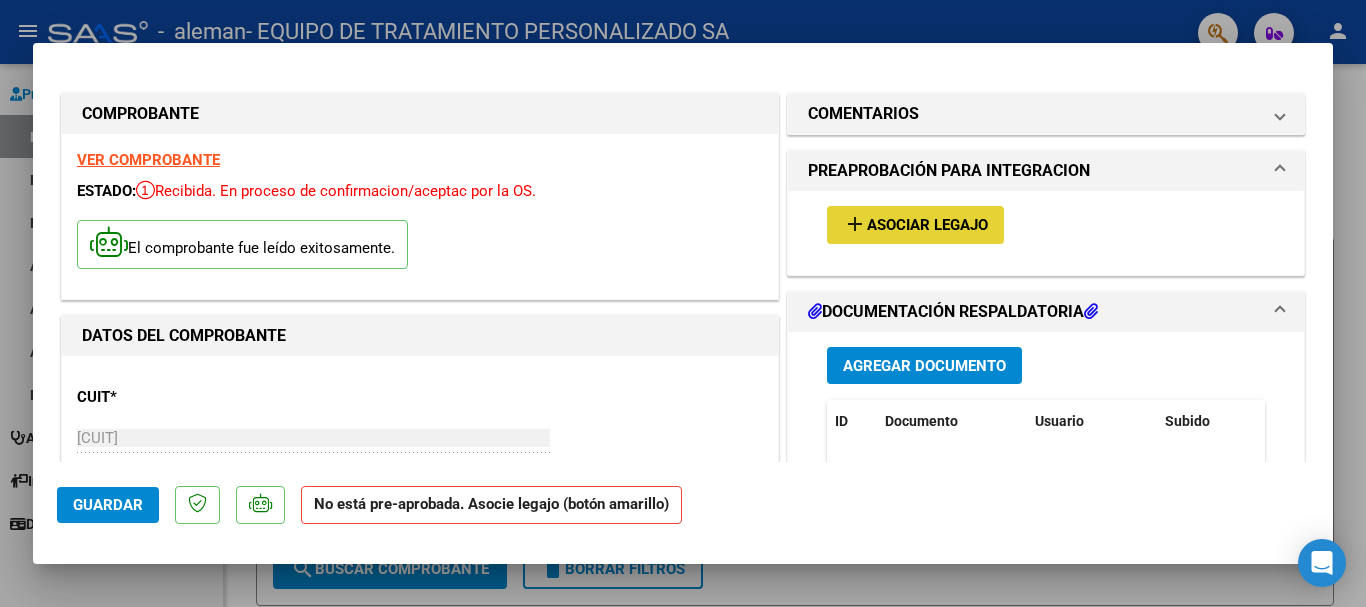 click on "Asociar Legajo" at bounding box center (927, 226) 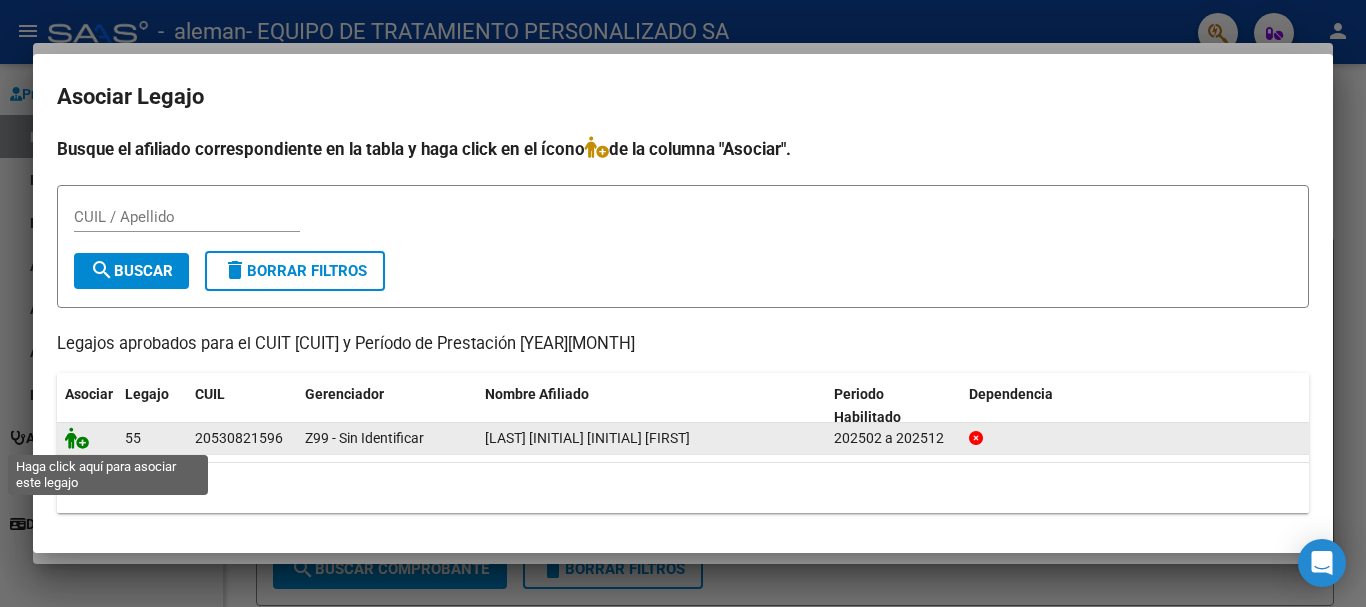 click 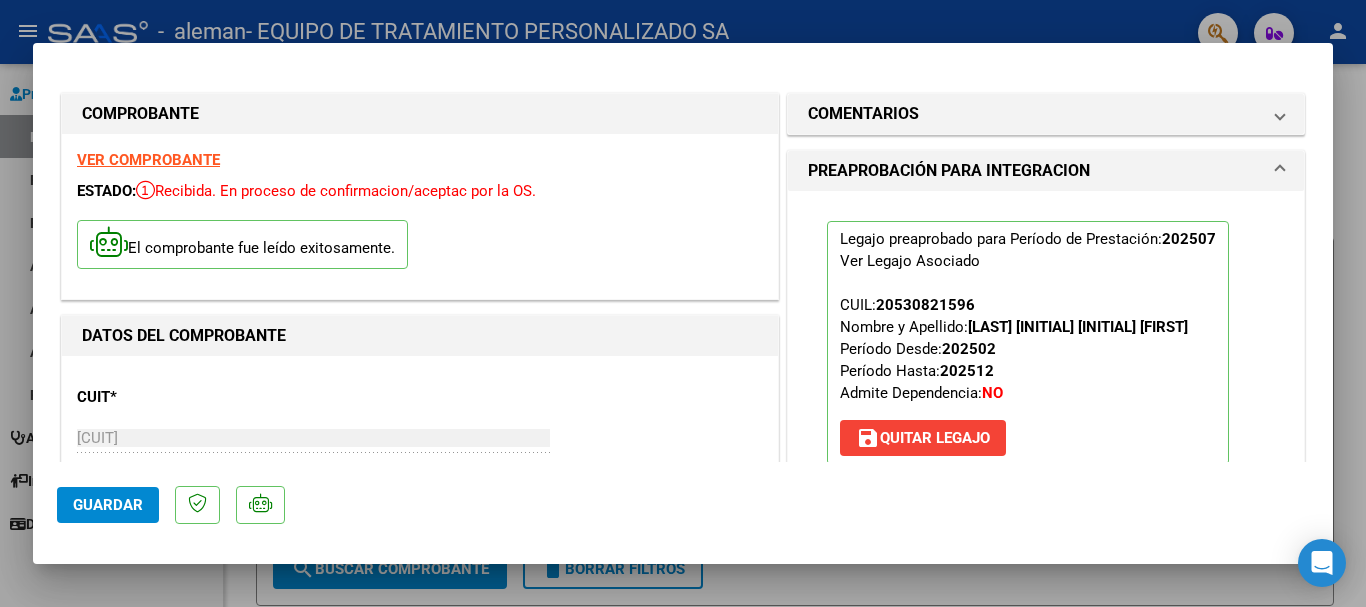 click at bounding box center (683, 303) 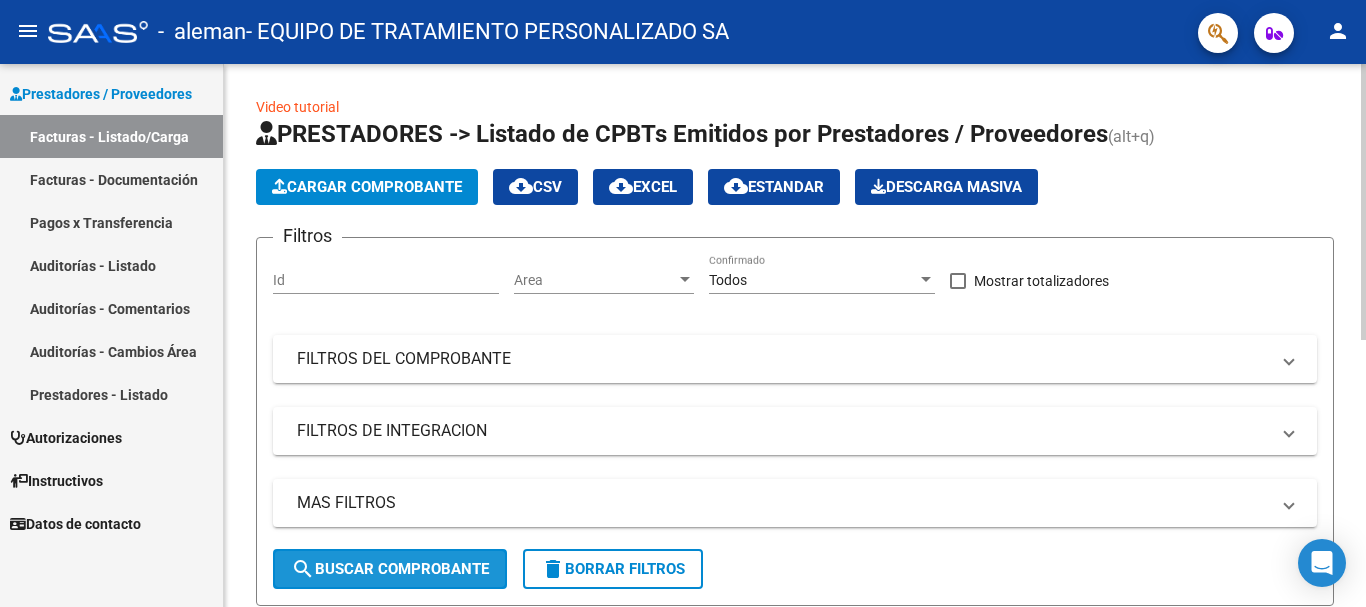 click on "search  Buscar Comprobante" 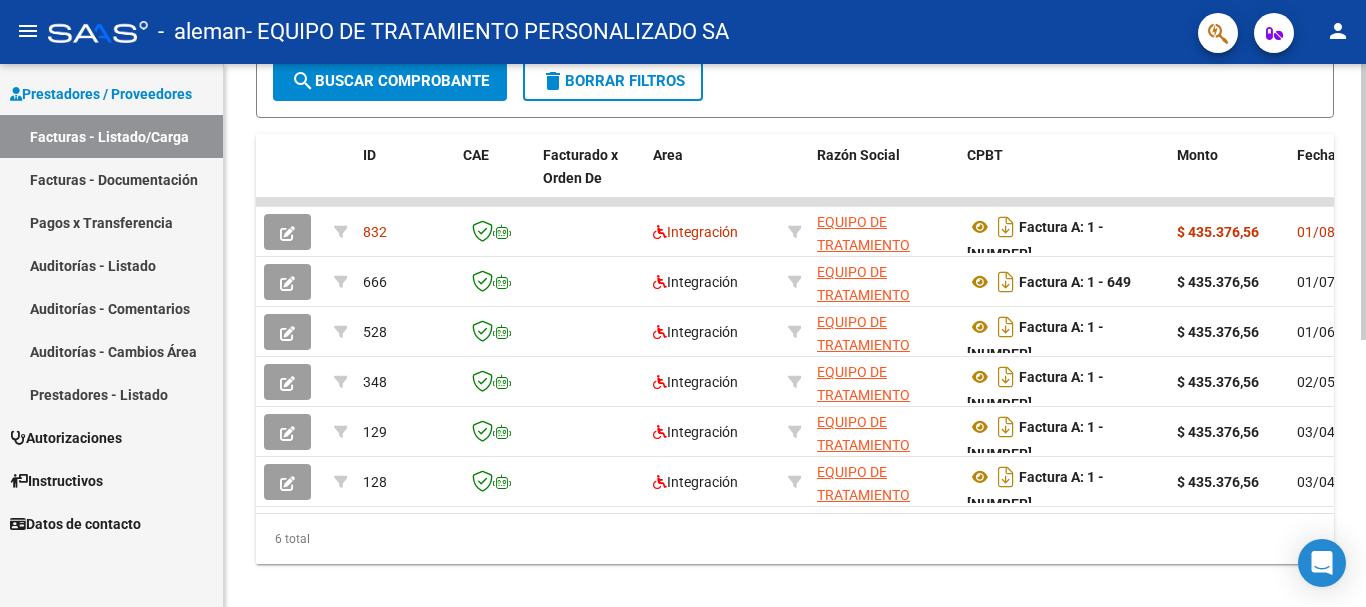 scroll, scrollTop: 525, scrollLeft: 0, axis: vertical 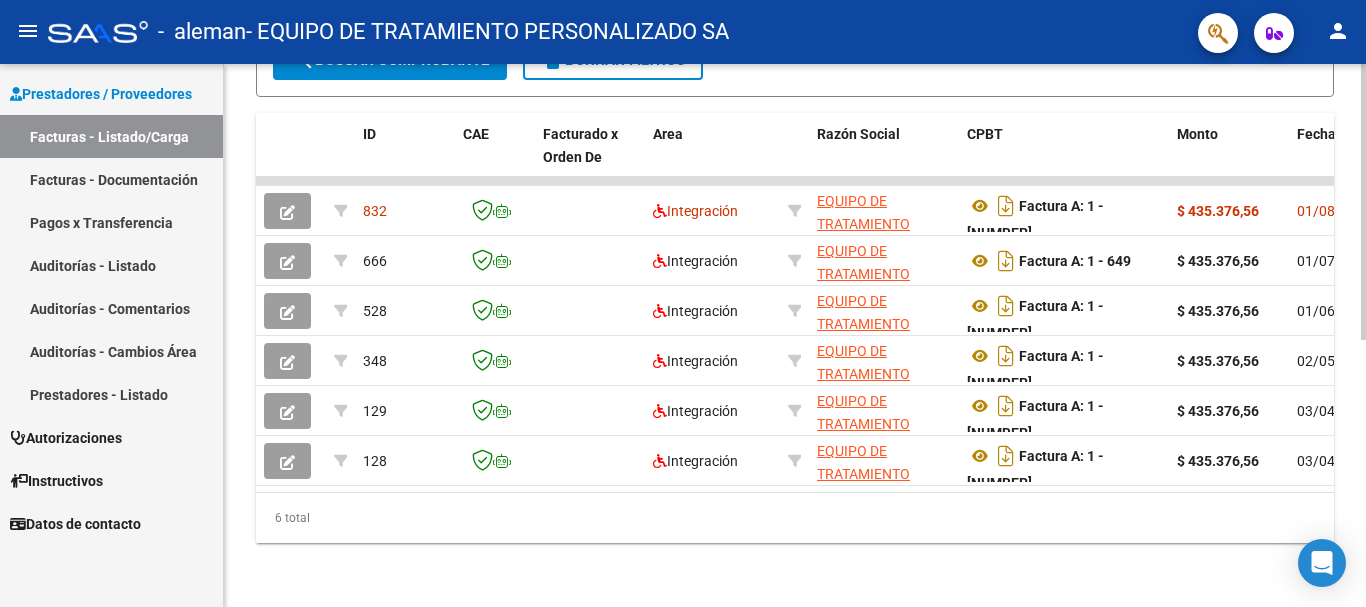 click 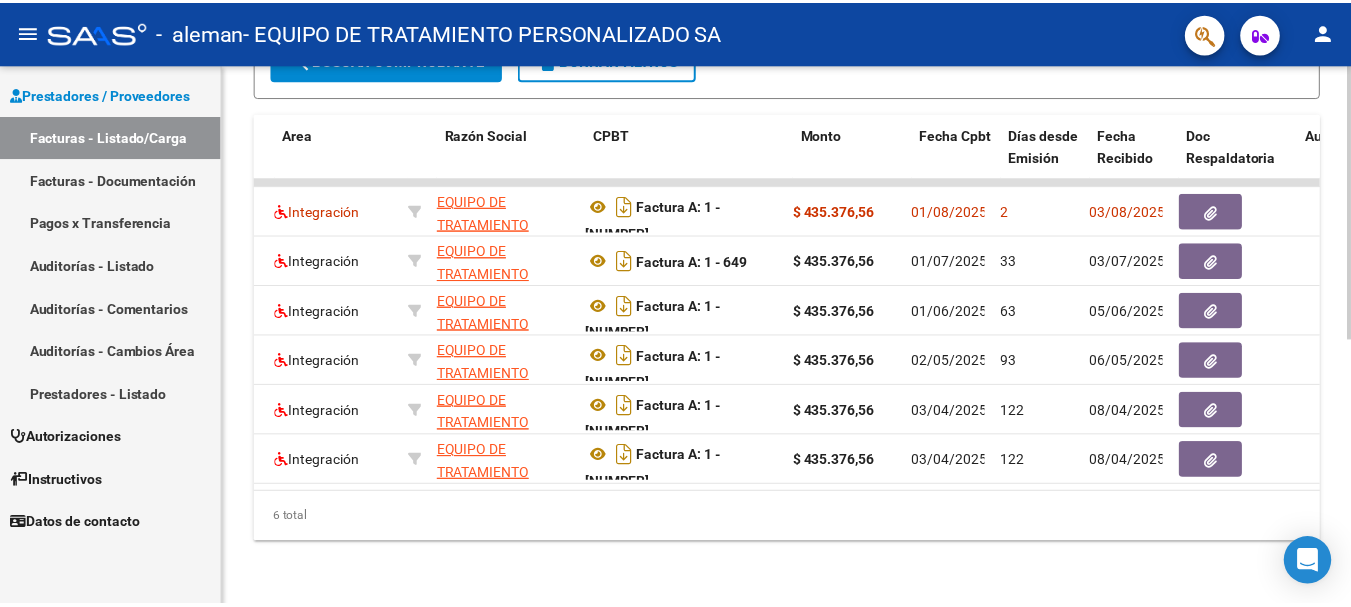 scroll, scrollTop: 0, scrollLeft: 0, axis: both 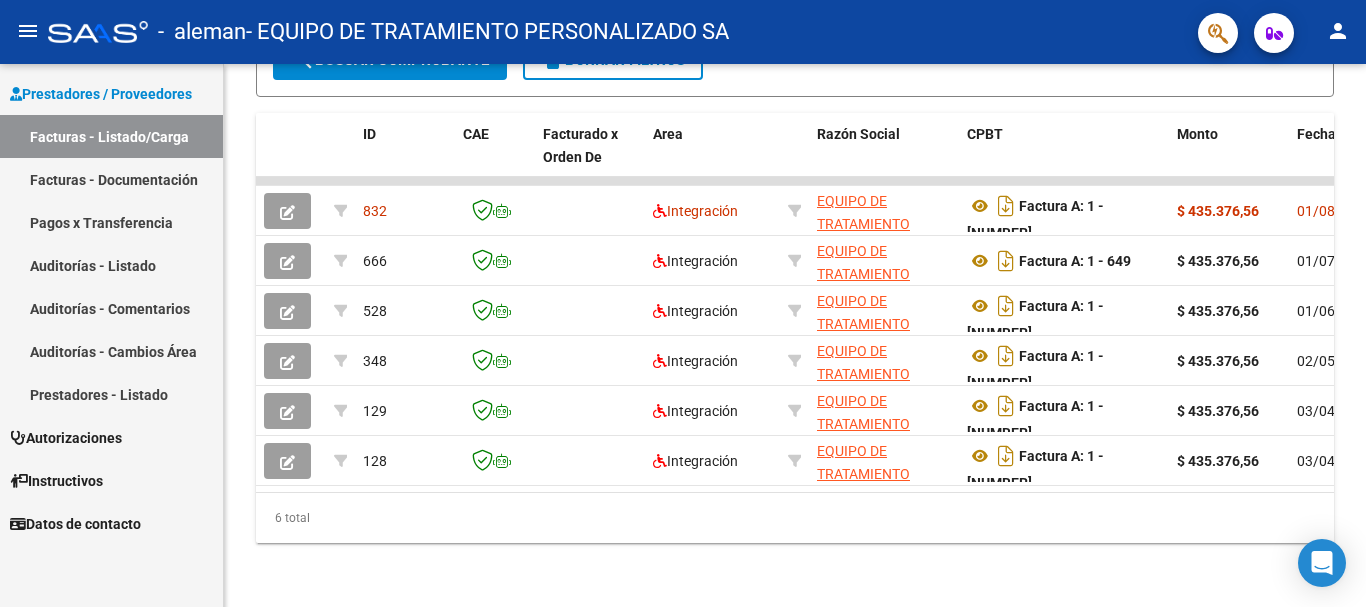 click on "person" 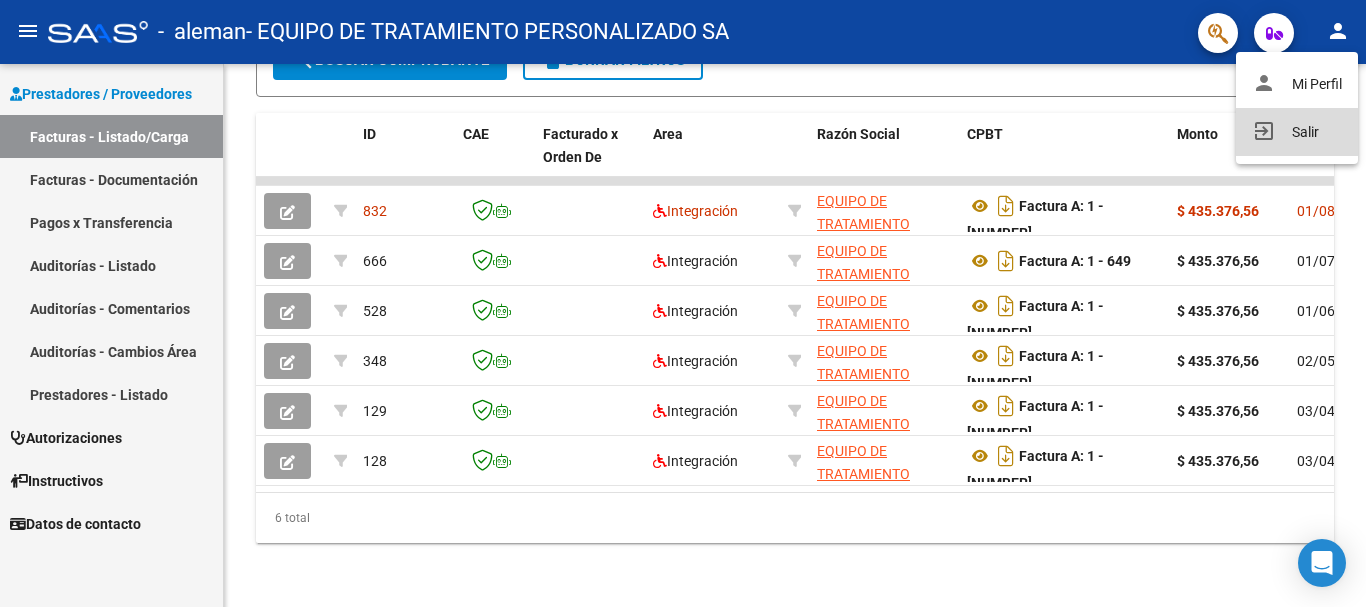 click on "exit_to_app  Salir" at bounding box center (1297, 132) 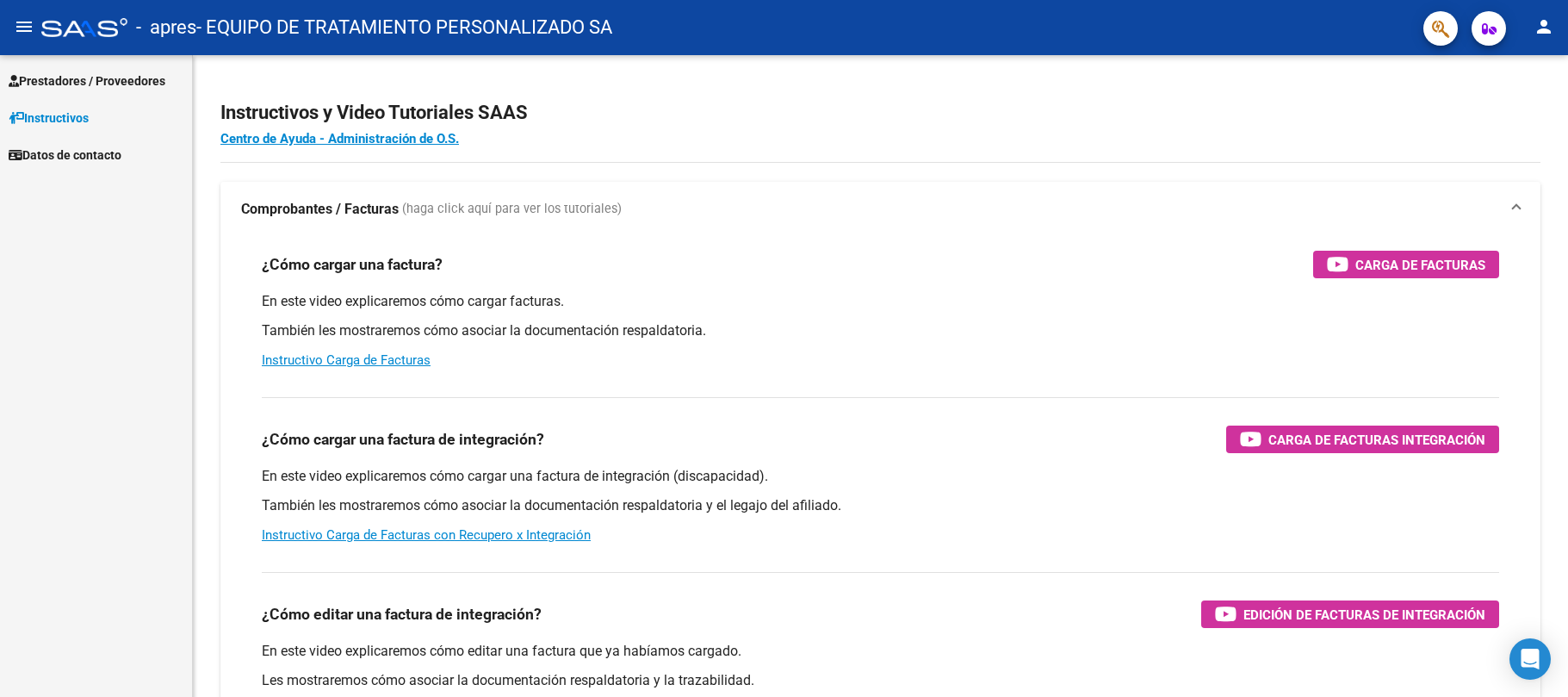 scroll, scrollTop: 0, scrollLeft: 0, axis: both 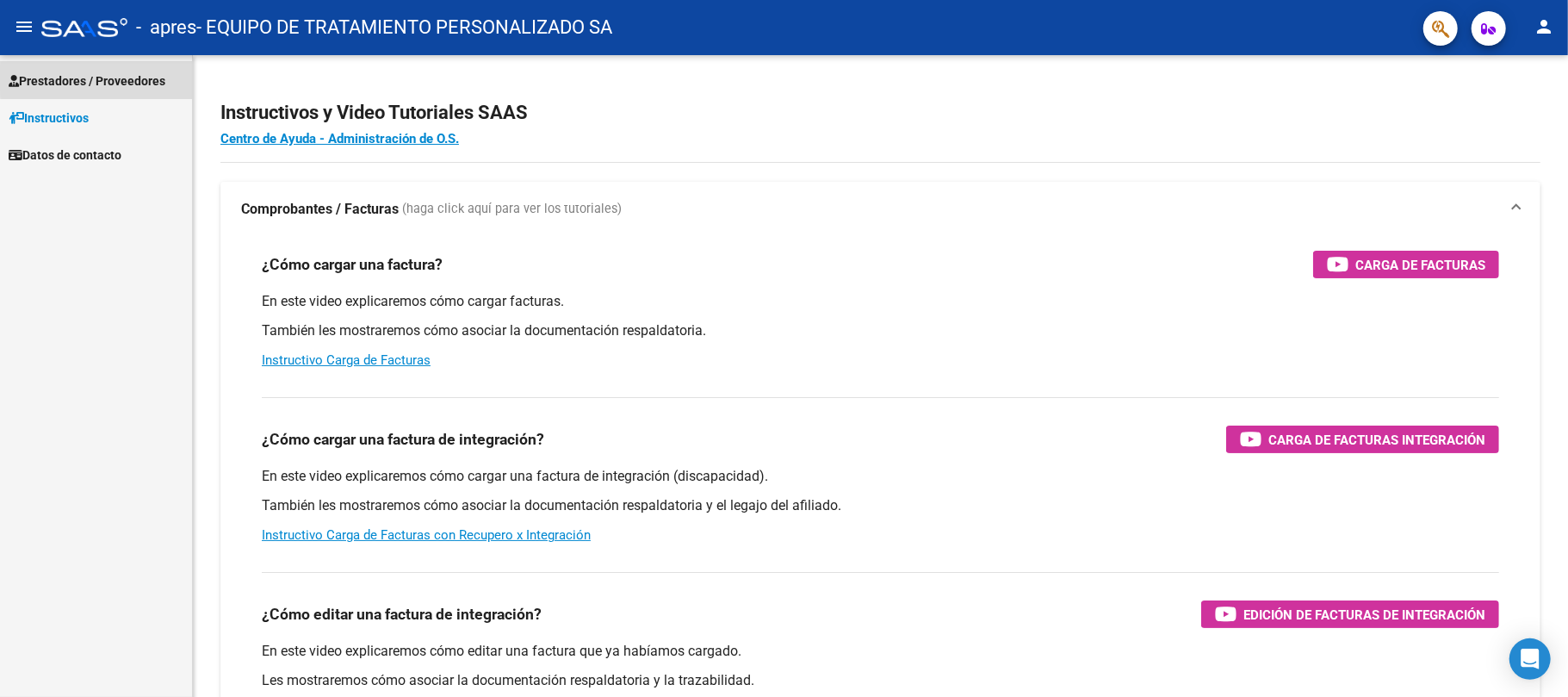click on "Prestadores / Proveedores" at bounding box center (87, 81) 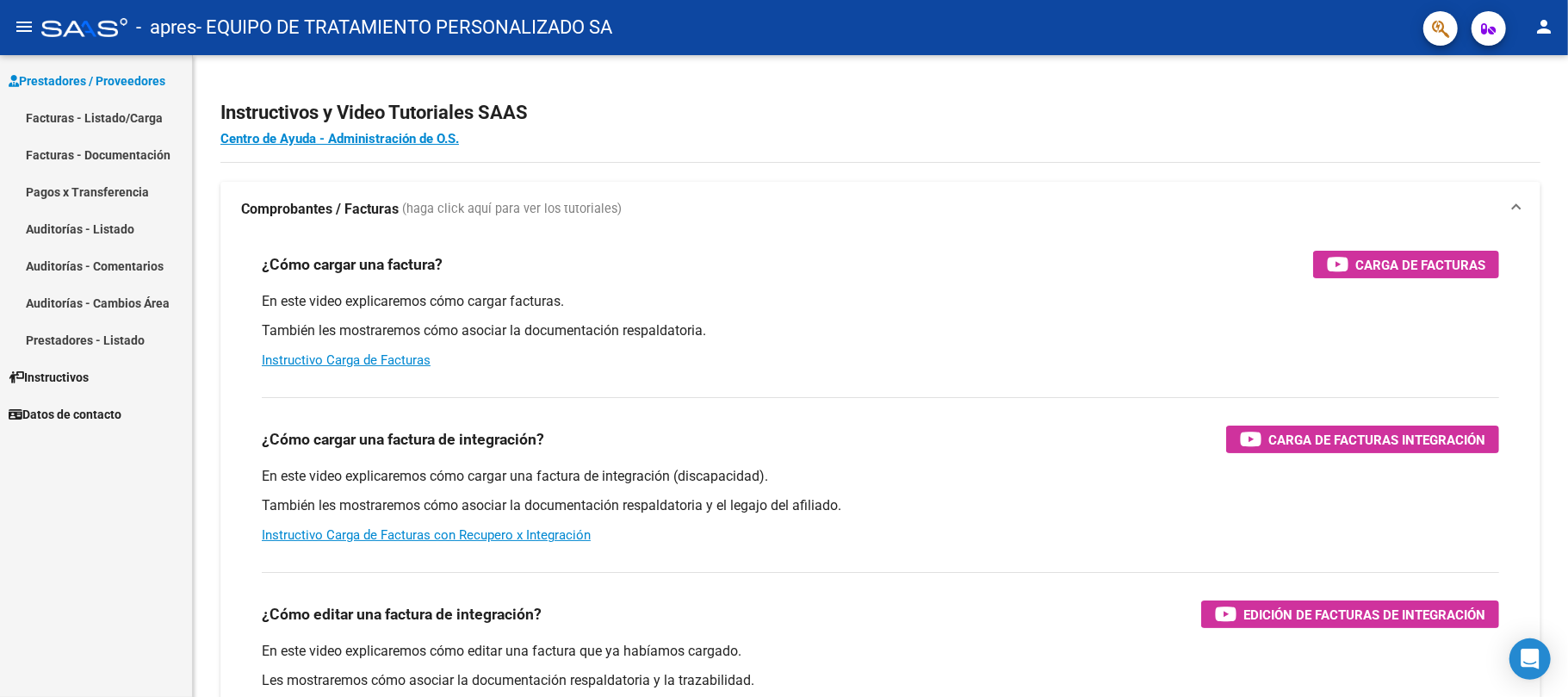 click on "Facturas - Listado/Carga" at bounding box center [96, 117] 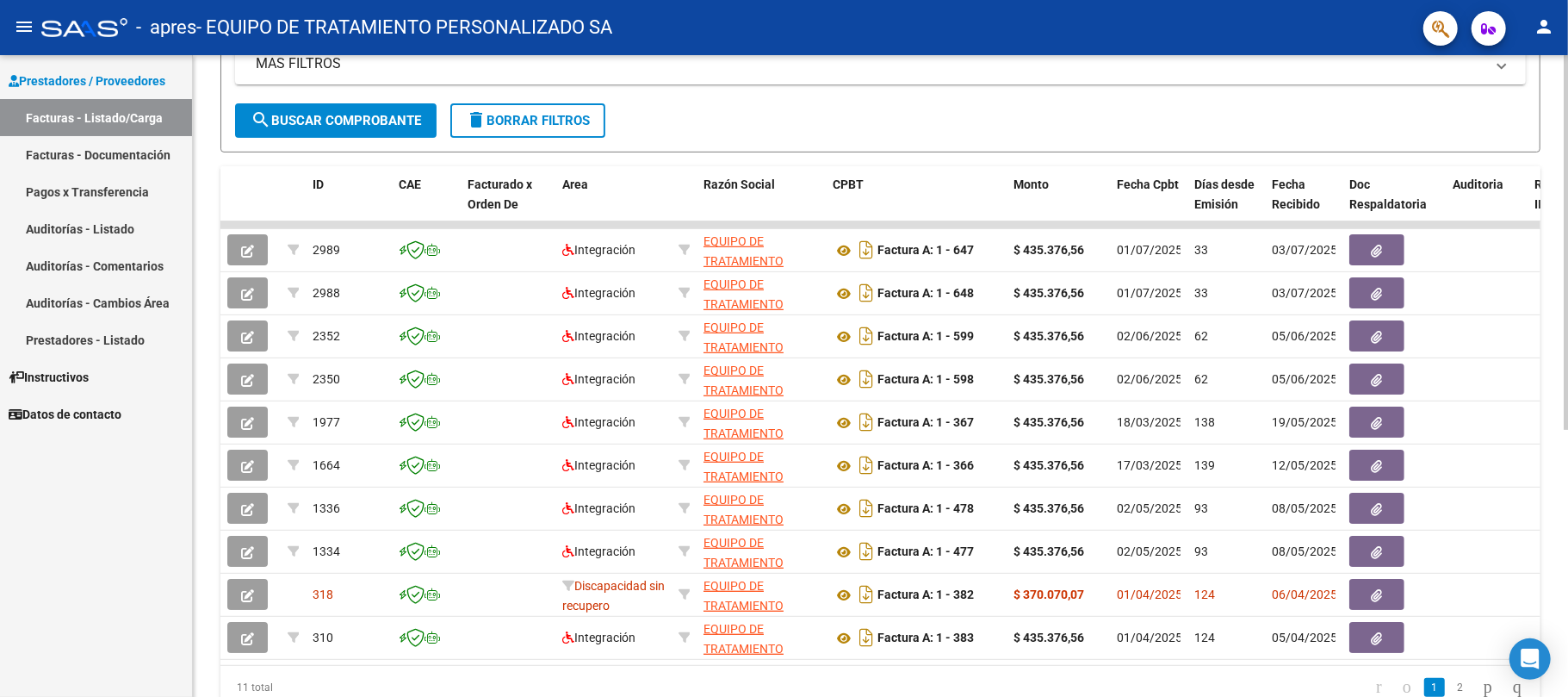scroll, scrollTop: 439, scrollLeft: 0, axis: vertical 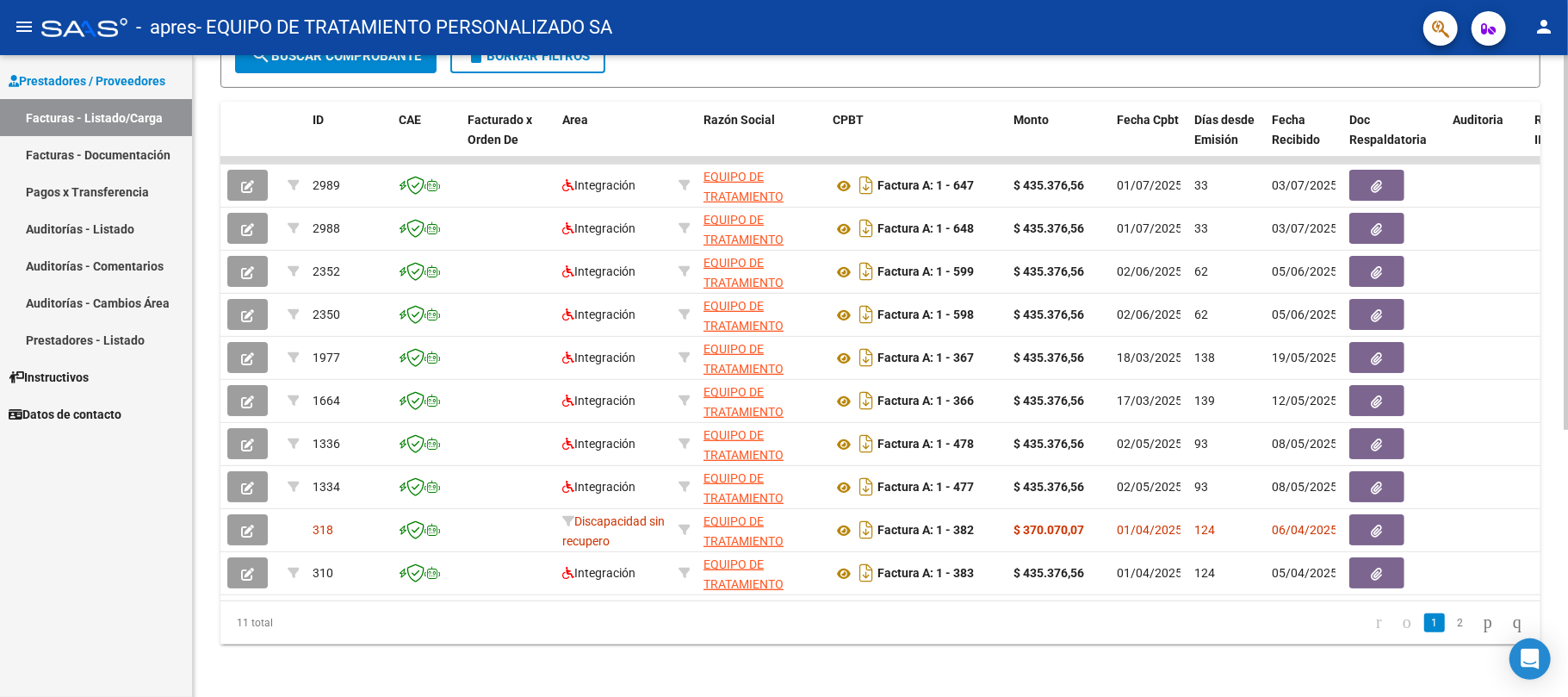 click 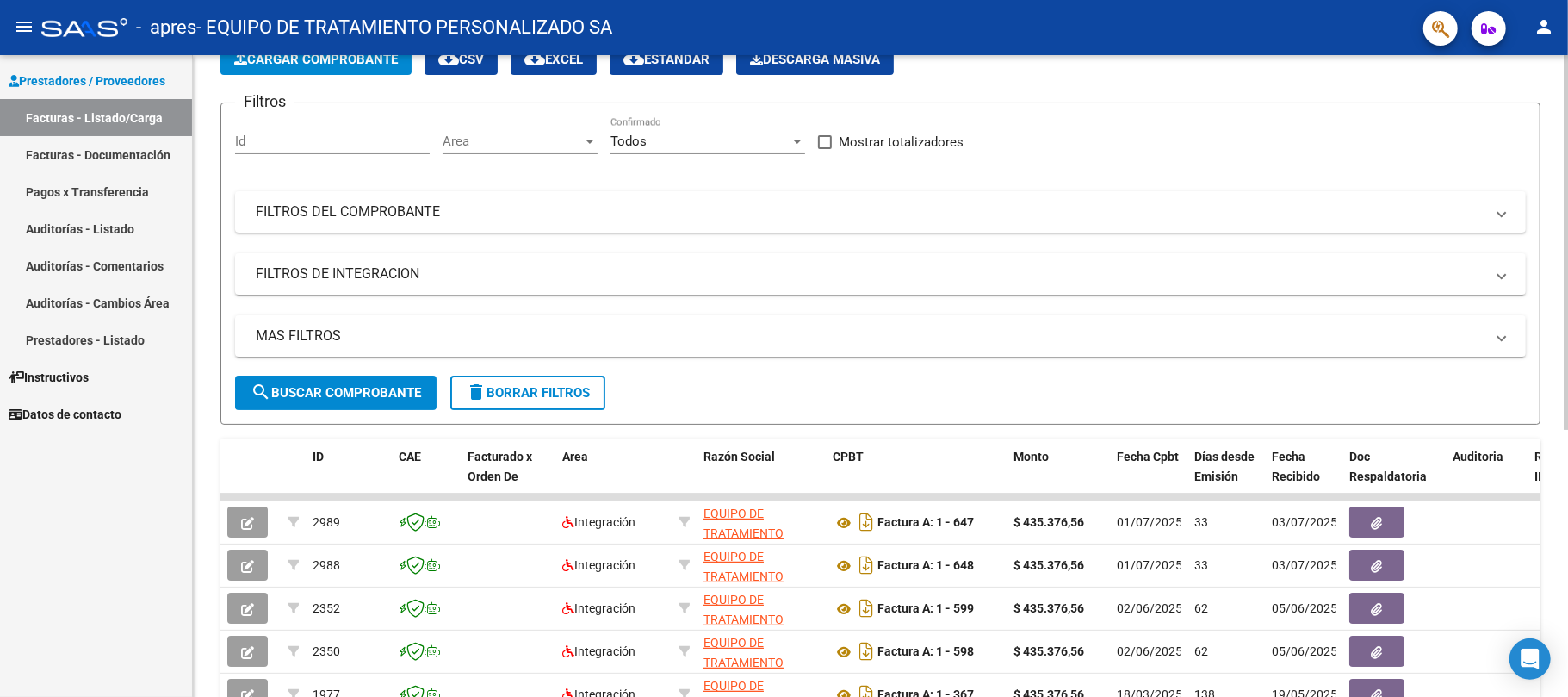 scroll, scrollTop: 0, scrollLeft: 0, axis: both 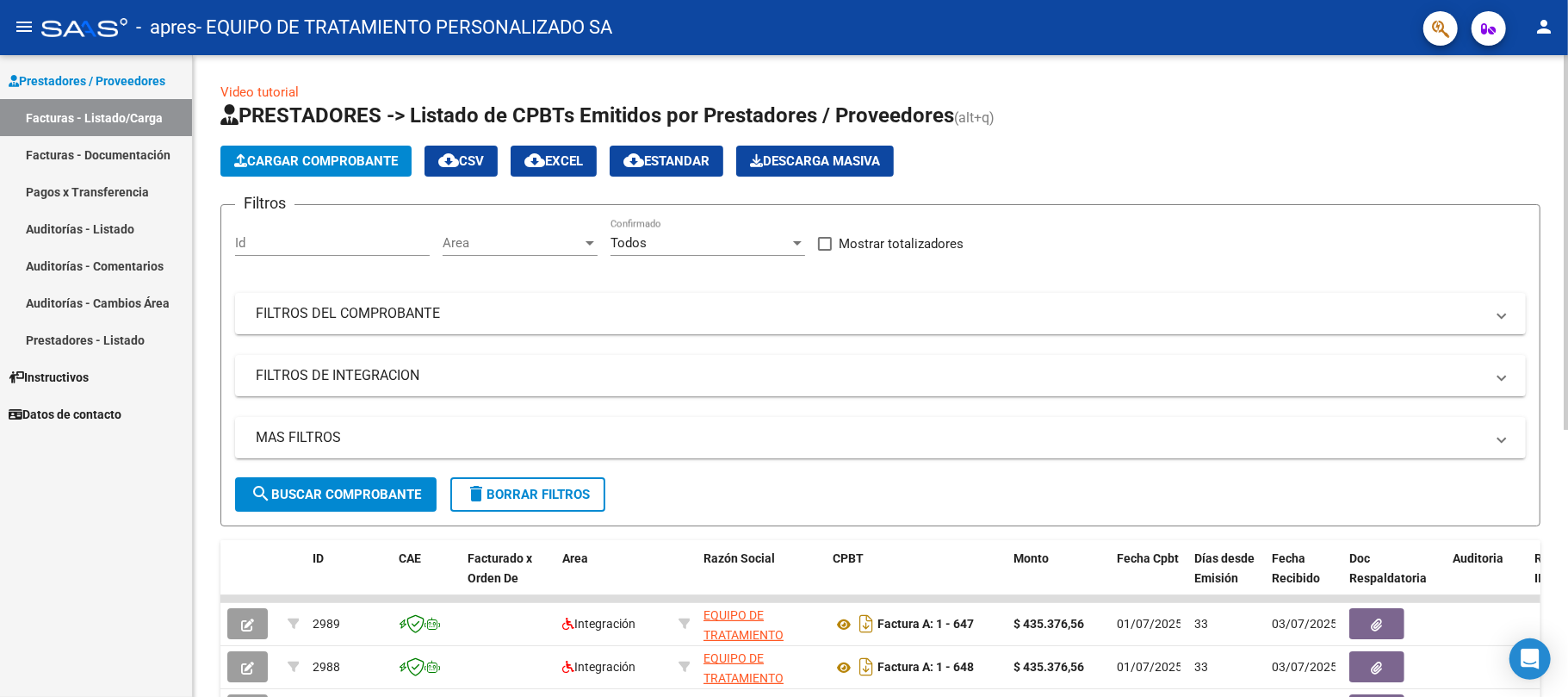 click 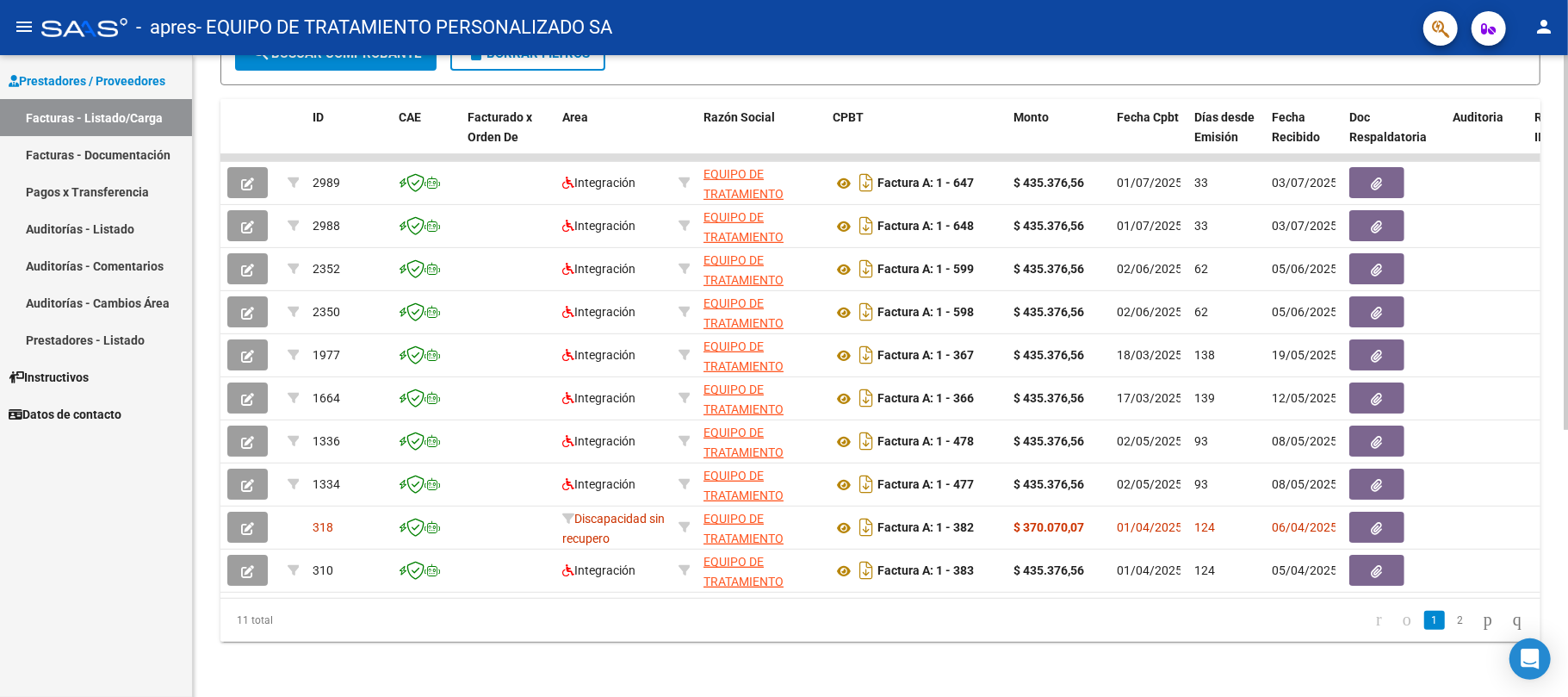 scroll, scrollTop: 458, scrollLeft: 0, axis: vertical 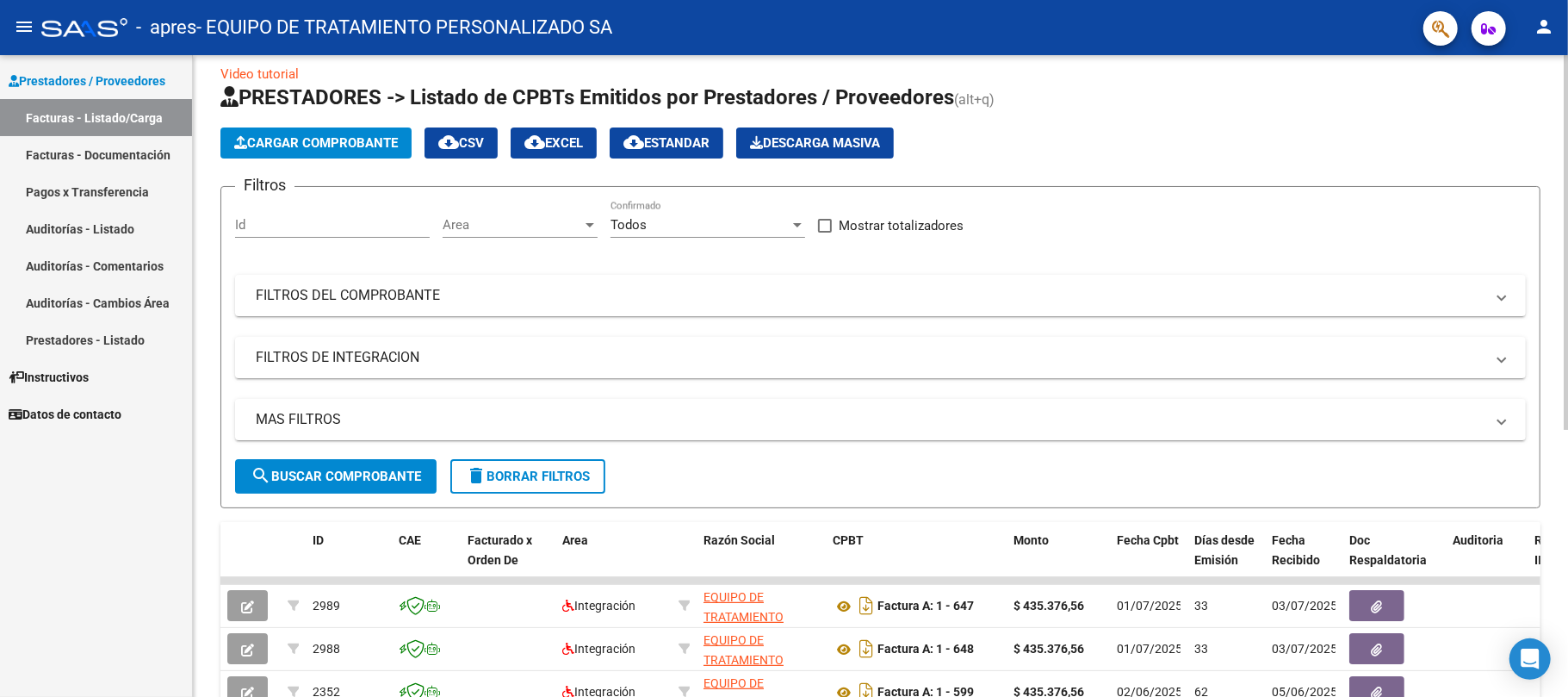 click on "Video tutorial   PRESTADORES -> Listado de CPBTs Emitidos por Prestadores / Proveedores (alt+q)   Cargar Comprobante
cloud_download  CSV  cloud_download  EXCEL  cloud_download  Estandar   Descarga Masiva
Filtros Id Area Area Todos Confirmado   Mostrar totalizadores   FILTROS DEL COMPROBANTE  Comprobante Tipo Comprobante Tipo Start date – End date Fec. Comprobante Desde / Hasta Días Emisión Desde(cant. días) Días Emisión Hasta(cant. días) CUIT / Razón Social Pto. Venta Nro. Comprobante Código SSS CAE Válido CAE Válido Todos Cargado Módulo Hosp. Todos Tiene facturacion Apócrifa Hospital Refes  FILTROS DE INTEGRACION  Período De Prestación Campos del Archivo de Rendición Devuelto x SSS (dr_envio) Todos Rendido x SSS (dr_envio) Tipo de Registro Tipo de Registro Período Presentación Período Presentación Campos del Legajo Asociado (preaprobación) Afiliado Legajo (cuil/nombre) Todos Solo facturas preaprobadas  MAS FILTROS  Todos Con Doc. Respaldatoria Todos Con Trazabilidad Todos – –" 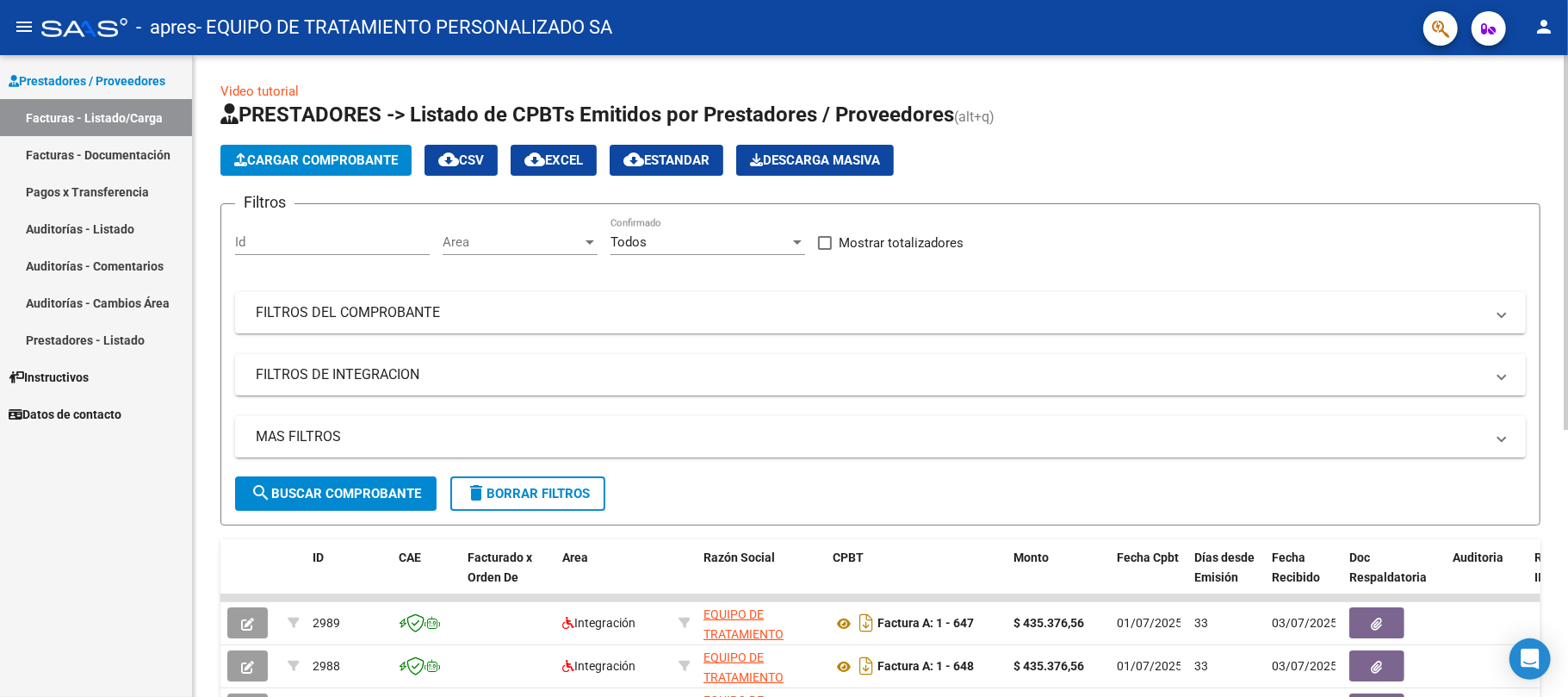 scroll, scrollTop: 0, scrollLeft: 0, axis: both 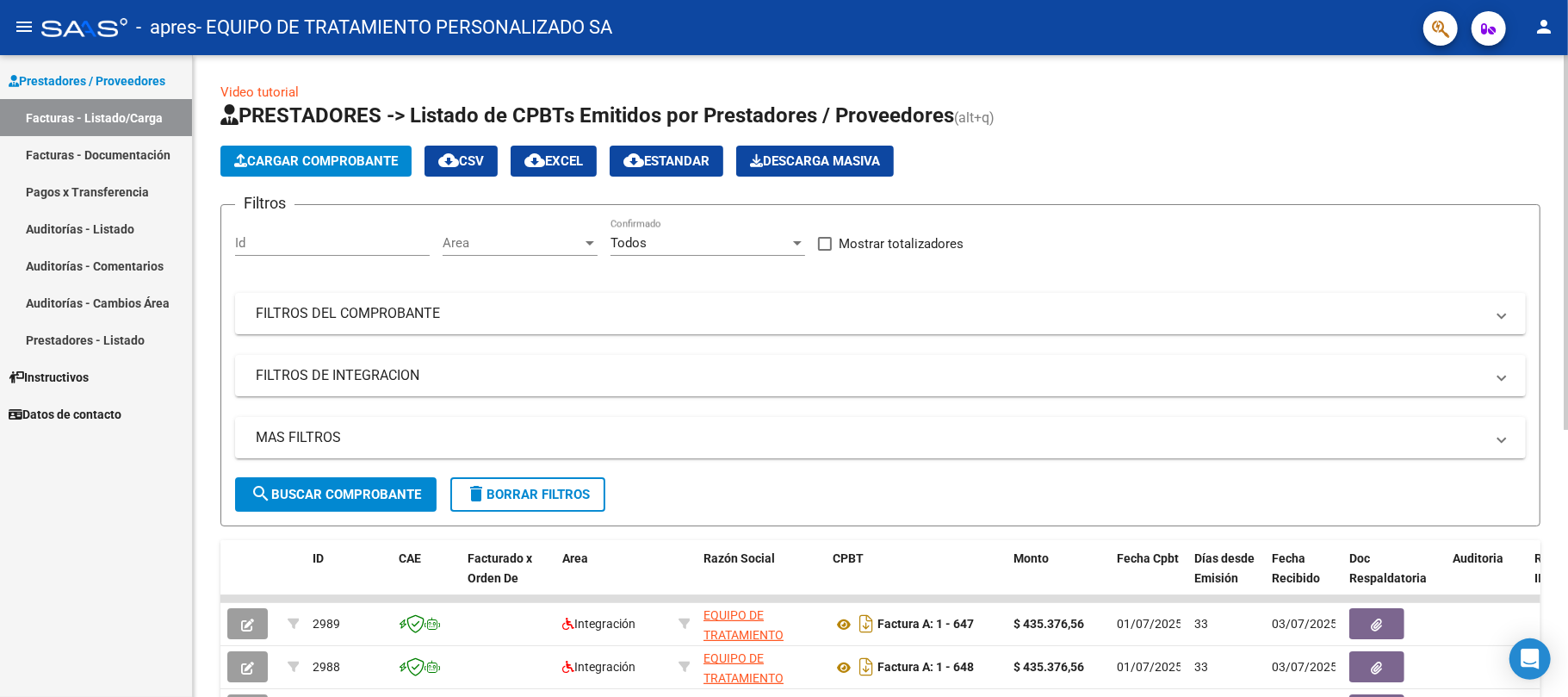 click on "Video tutorial   PRESTADORES -> Listado de CPBTs Emitidos por Prestadores / Proveedores (alt+q)   Cargar Comprobante
cloud_download  CSV  cloud_download  EXCEL  cloud_download  Estandar   Descarga Masiva
Filtros Id Area Area Todos Confirmado   Mostrar totalizadores   FILTROS DEL COMPROBANTE  Comprobante Tipo Comprobante Tipo Start date – End date Fec. Comprobante Desde / Hasta Días Emisión Desde(cant. días) Días Emisión Hasta(cant. días) CUIT / Razón Social Pto. Venta Nro. Comprobante Código SSS CAE Válido CAE Válido Todos Cargado Módulo Hosp. Todos Tiene facturacion Apócrifa Hospital Refes  FILTROS DE INTEGRACION  Período De Prestación Campos del Archivo de Rendición Devuelto x SSS (dr_envio) Todos Rendido x SSS (dr_envio) Tipo de Registro Tipo de Registro Período Presentación Período Presentación Campos del Legajo Asociado (preaprobación) Afiliado Legajo (cuil/nombre) Todos Solo facturas preaprobadas  MAS FILTROS  Todos Con Doc. Respaldatoria Todos Con Trazabilidad Todos – –" 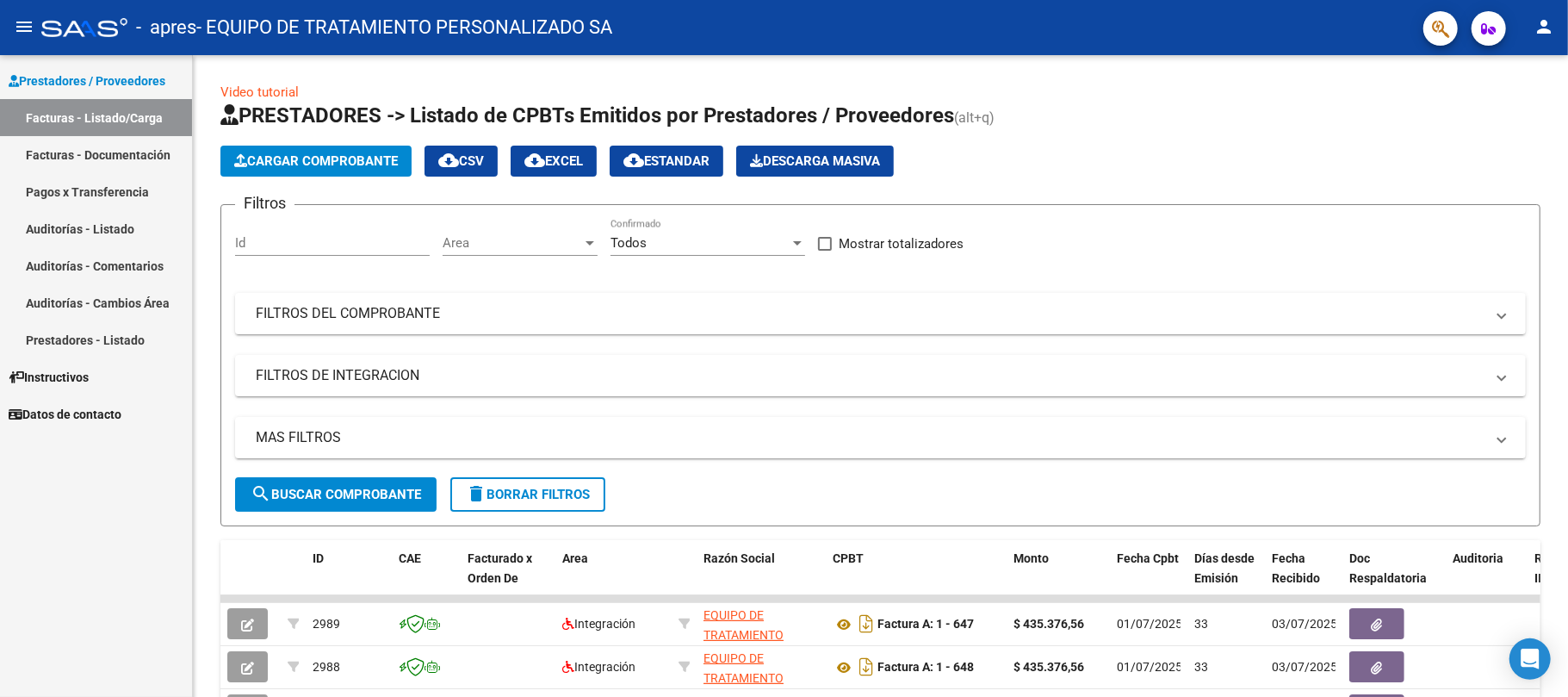 click on "person" 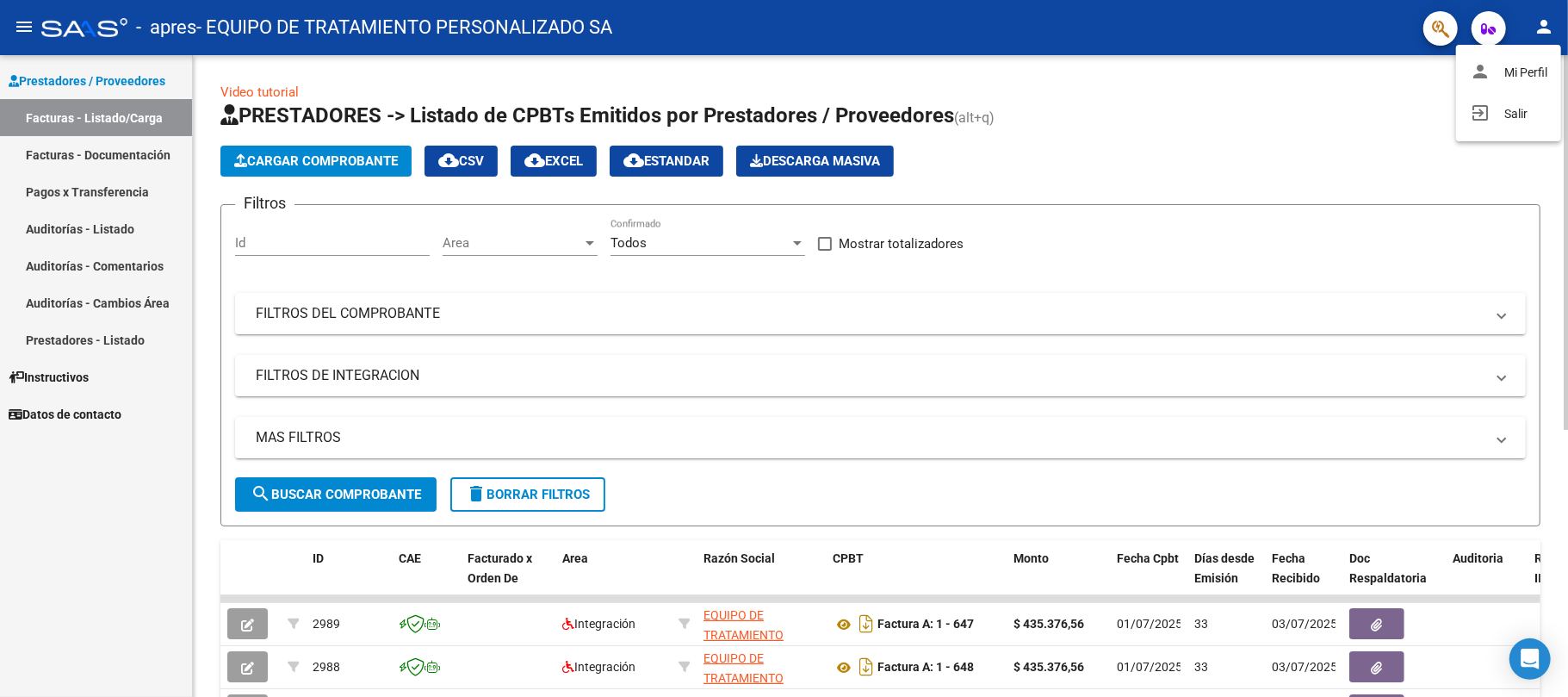 click at bounding box center (784, 348) 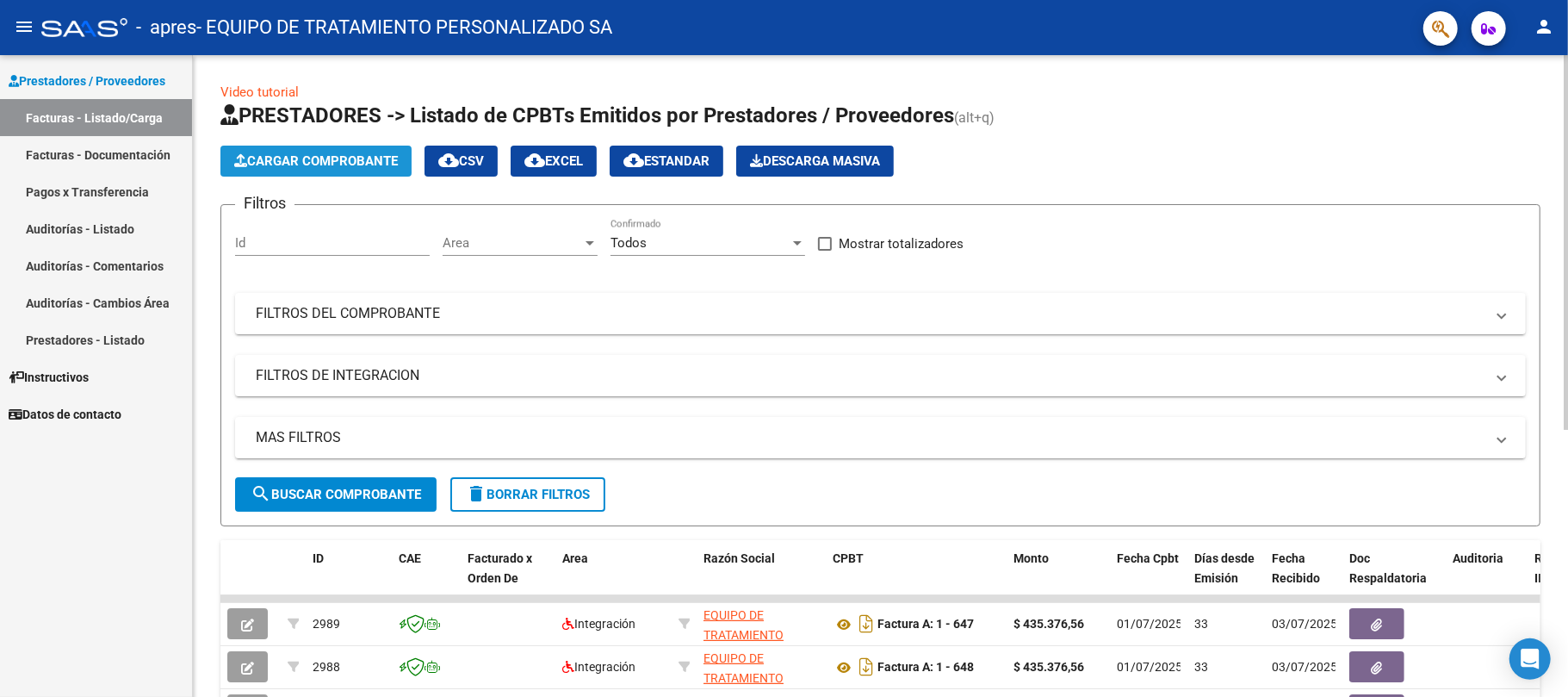 click on "Cargar Comprobante" 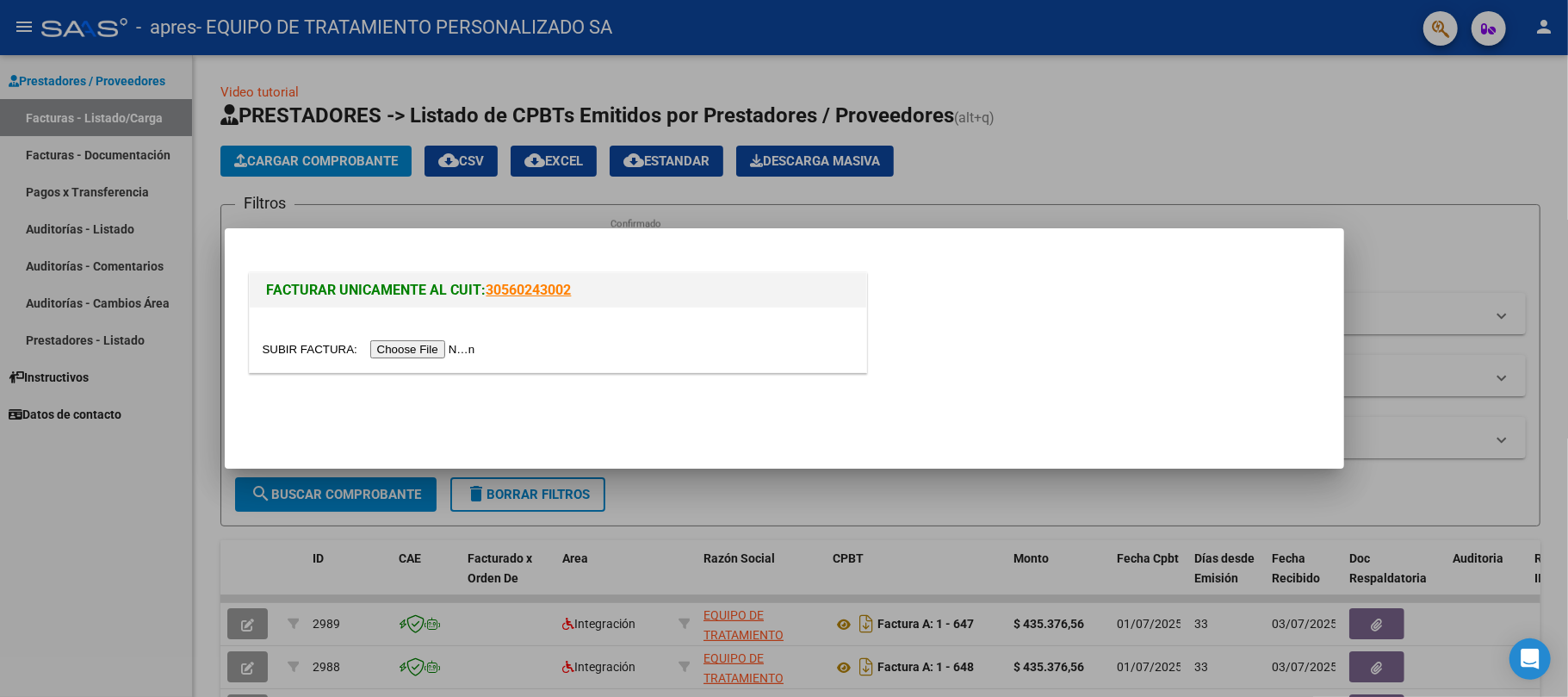 click at bounding box center (371, 349) 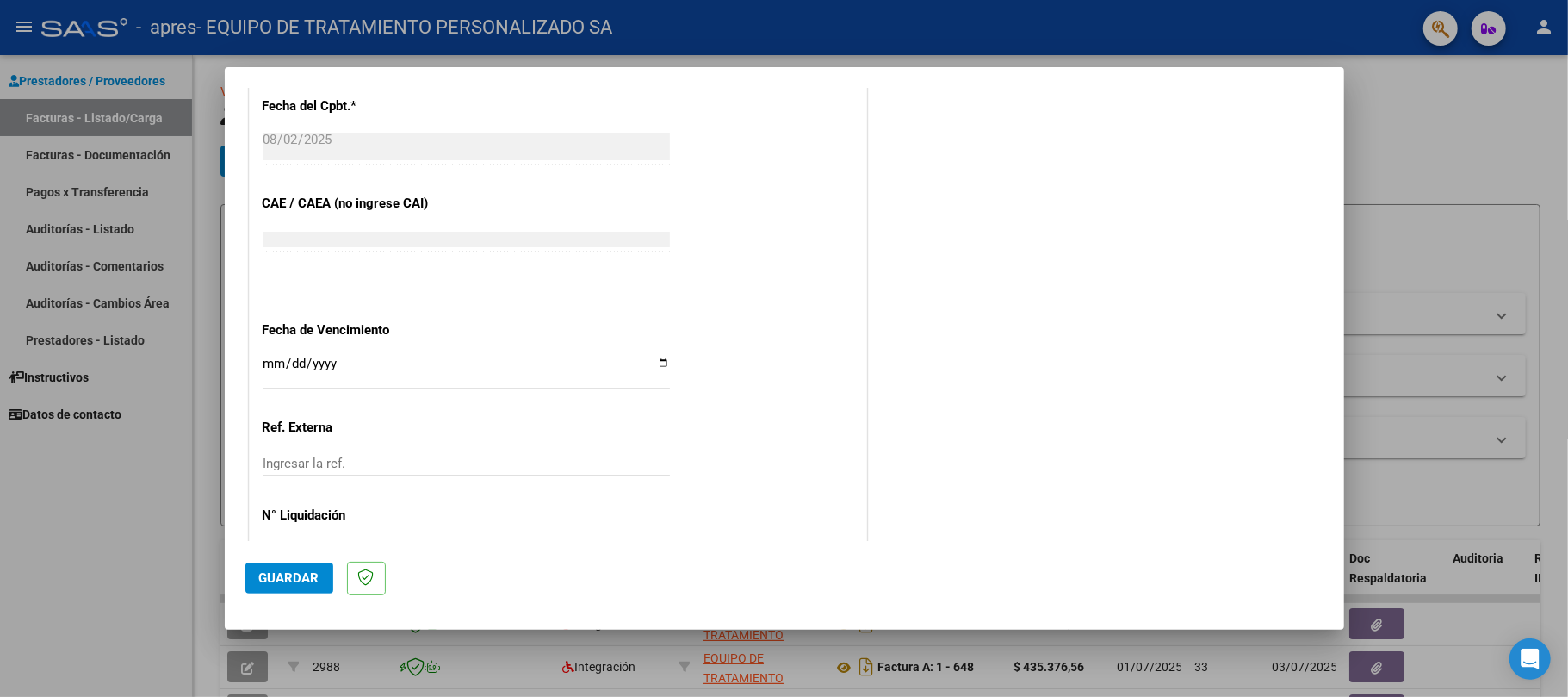 scroll, scrollTop: 1034, scrollLeft: 0, axis: vertical 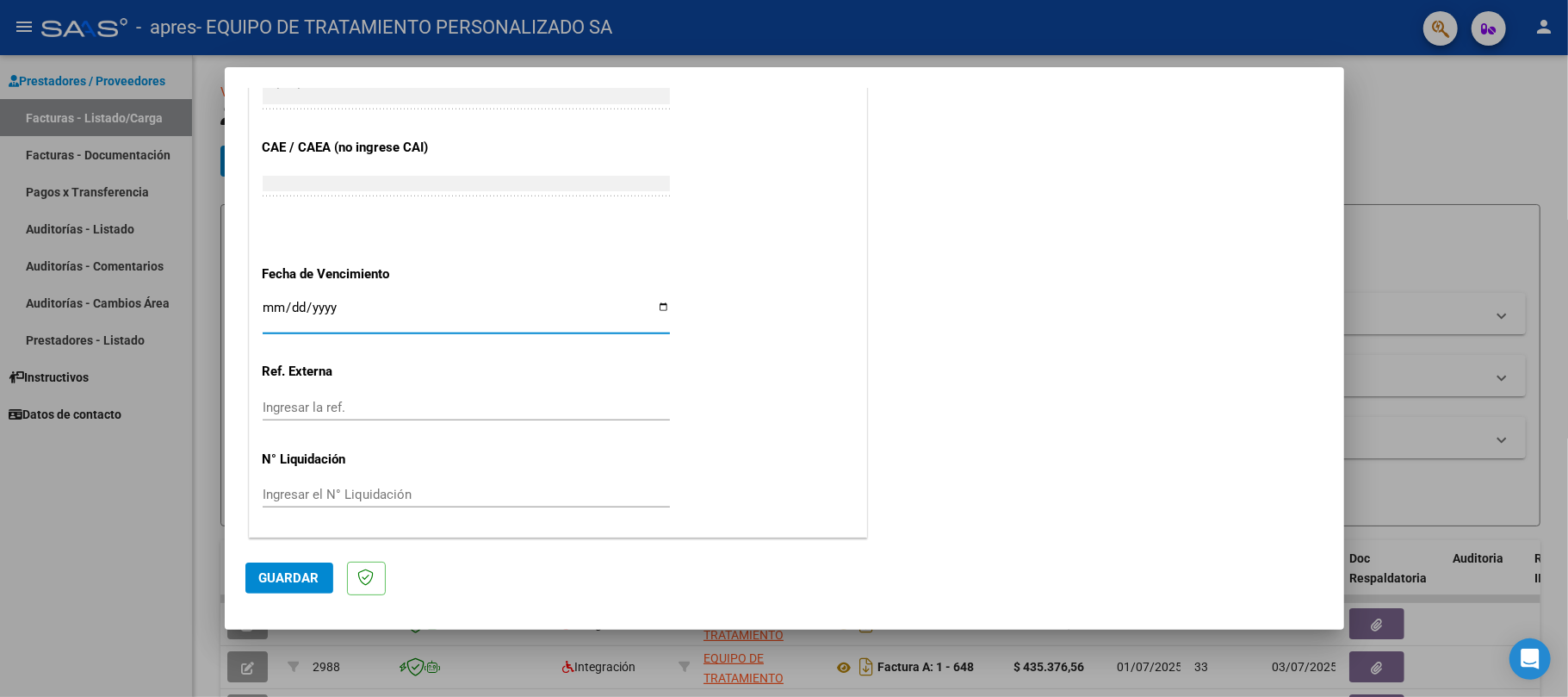 click on "Ingresar la fecha" at bounding box center (466, 314) 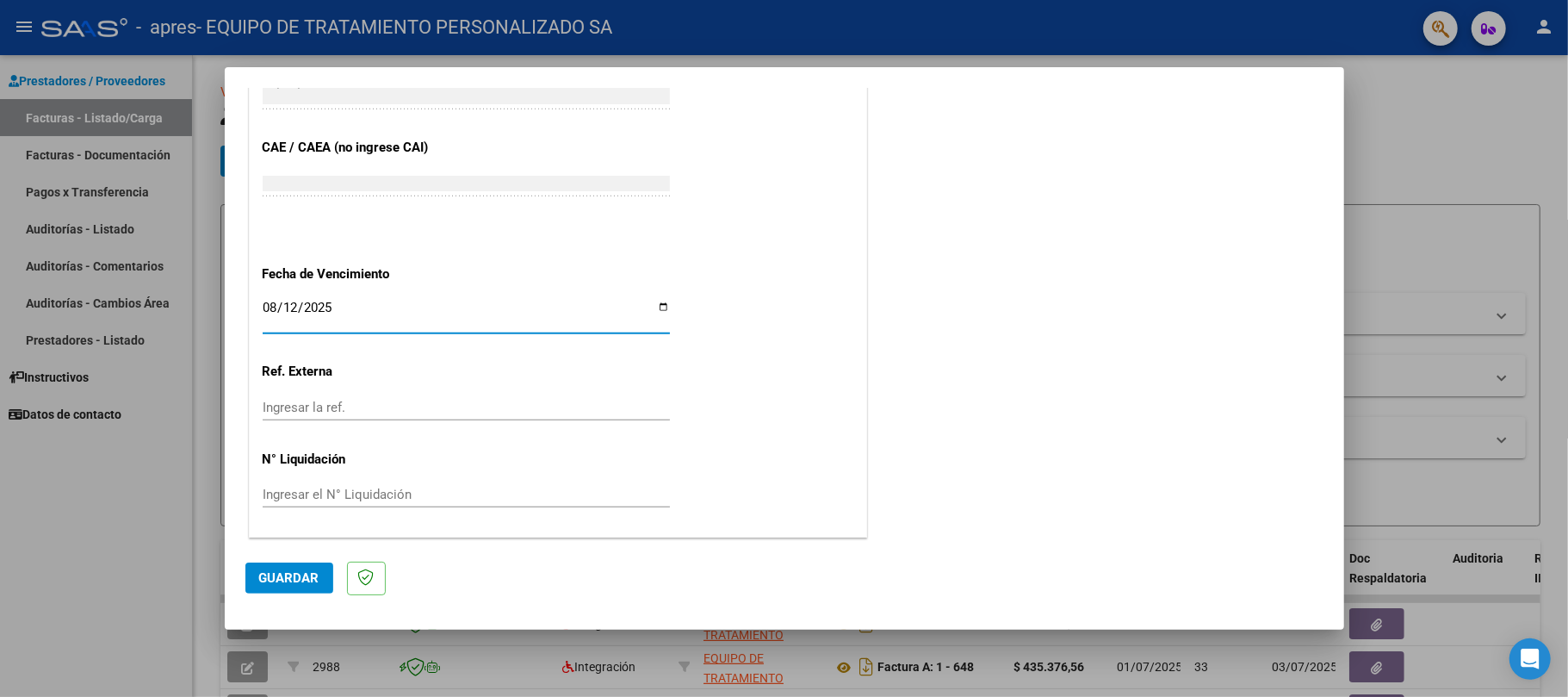 type on "2025-08-12" 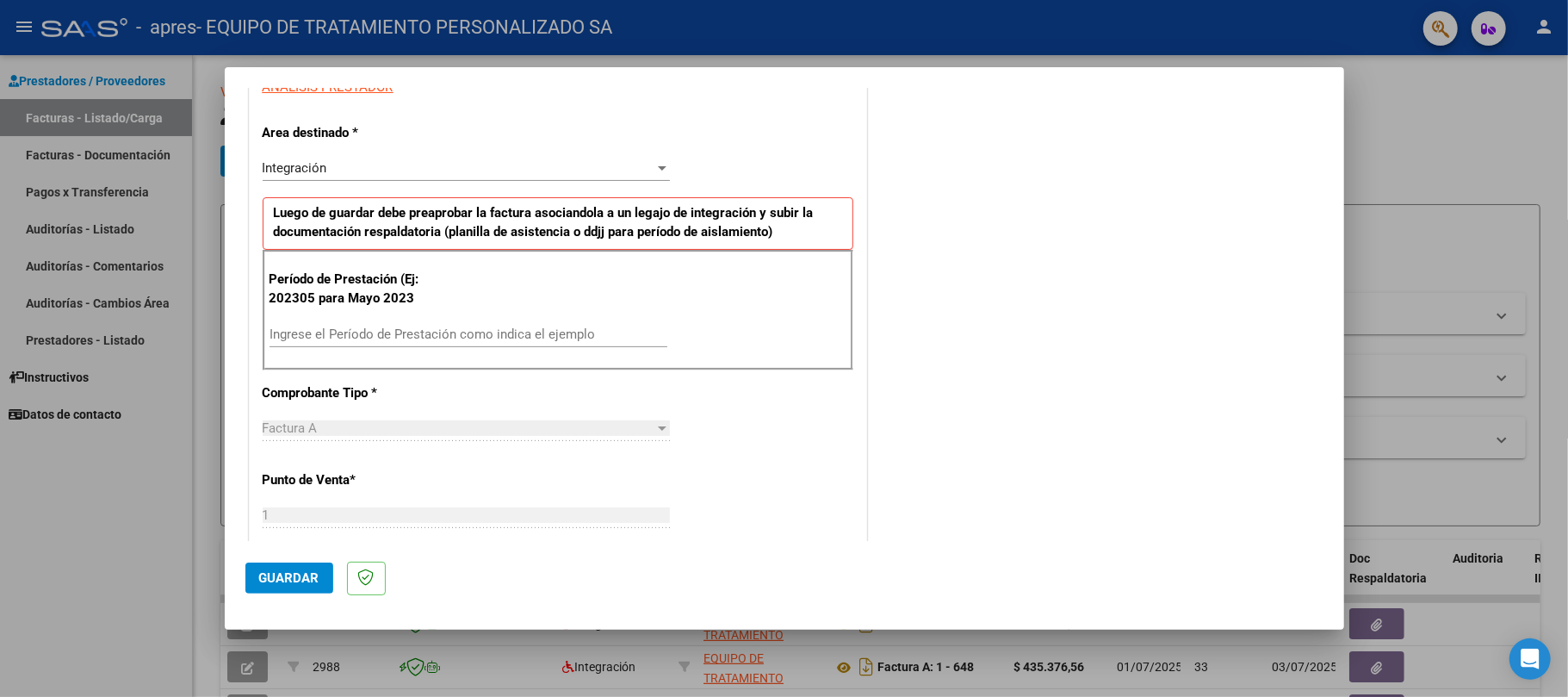 scroll, scrollTop: 328, scrollLeft: 0, axis: vertical 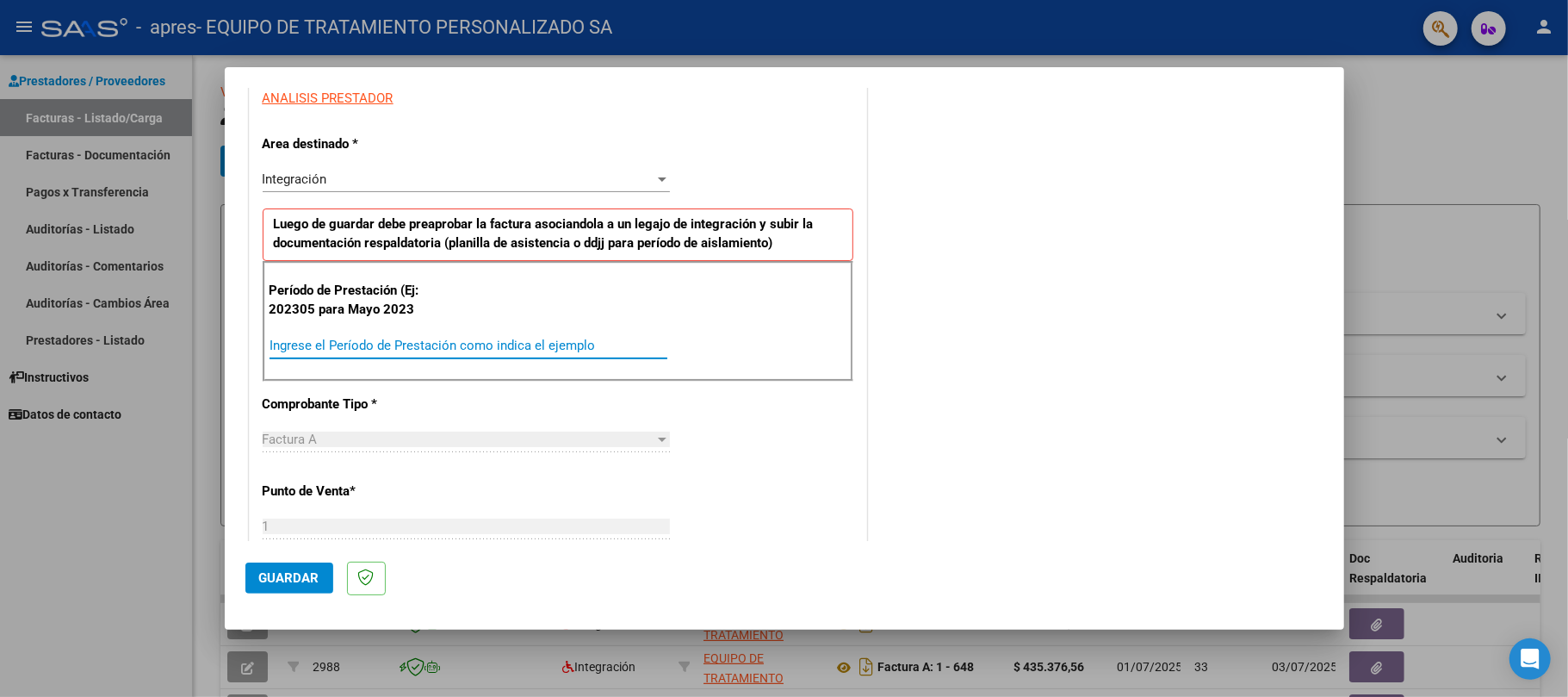 click on "Ingrese el Período de Prestación como indica el ejemplo" at bounding box center (468, 345) 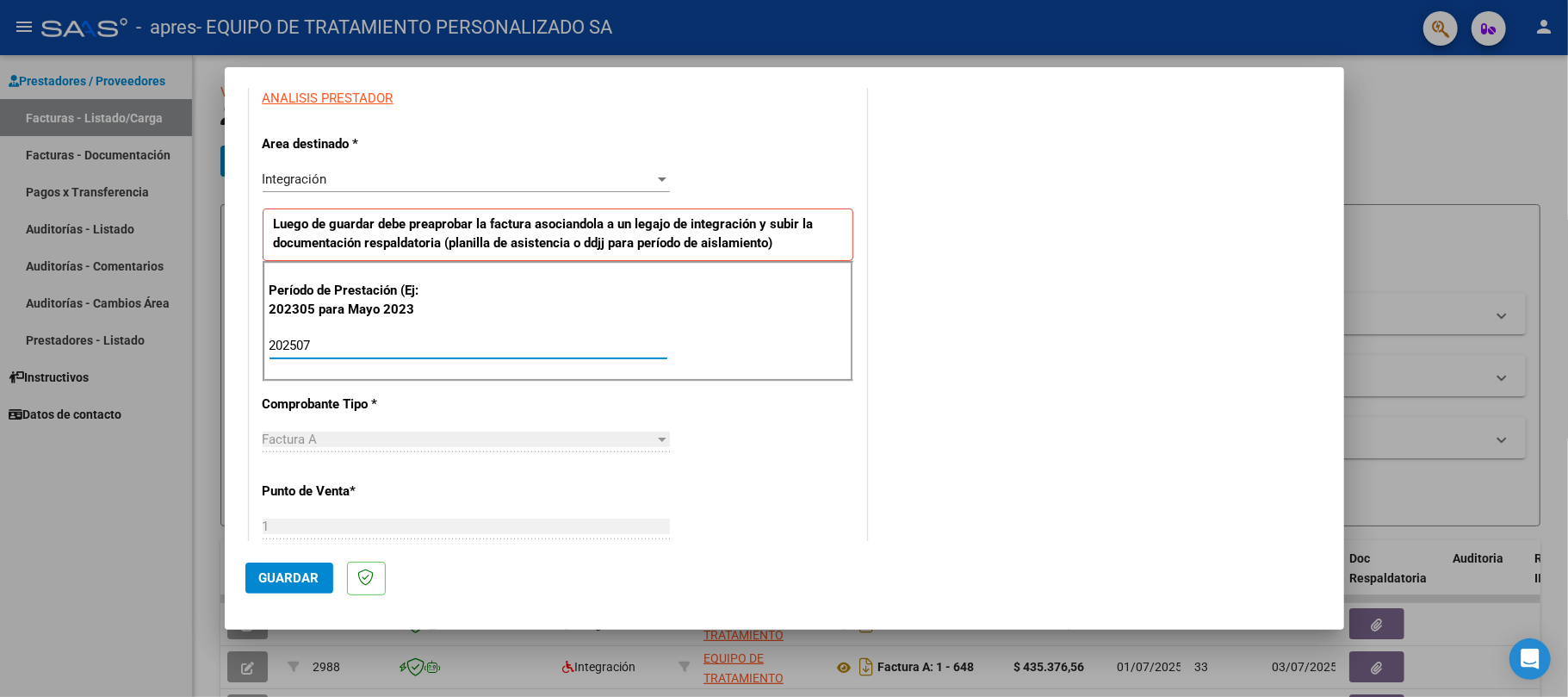 type on "202507" 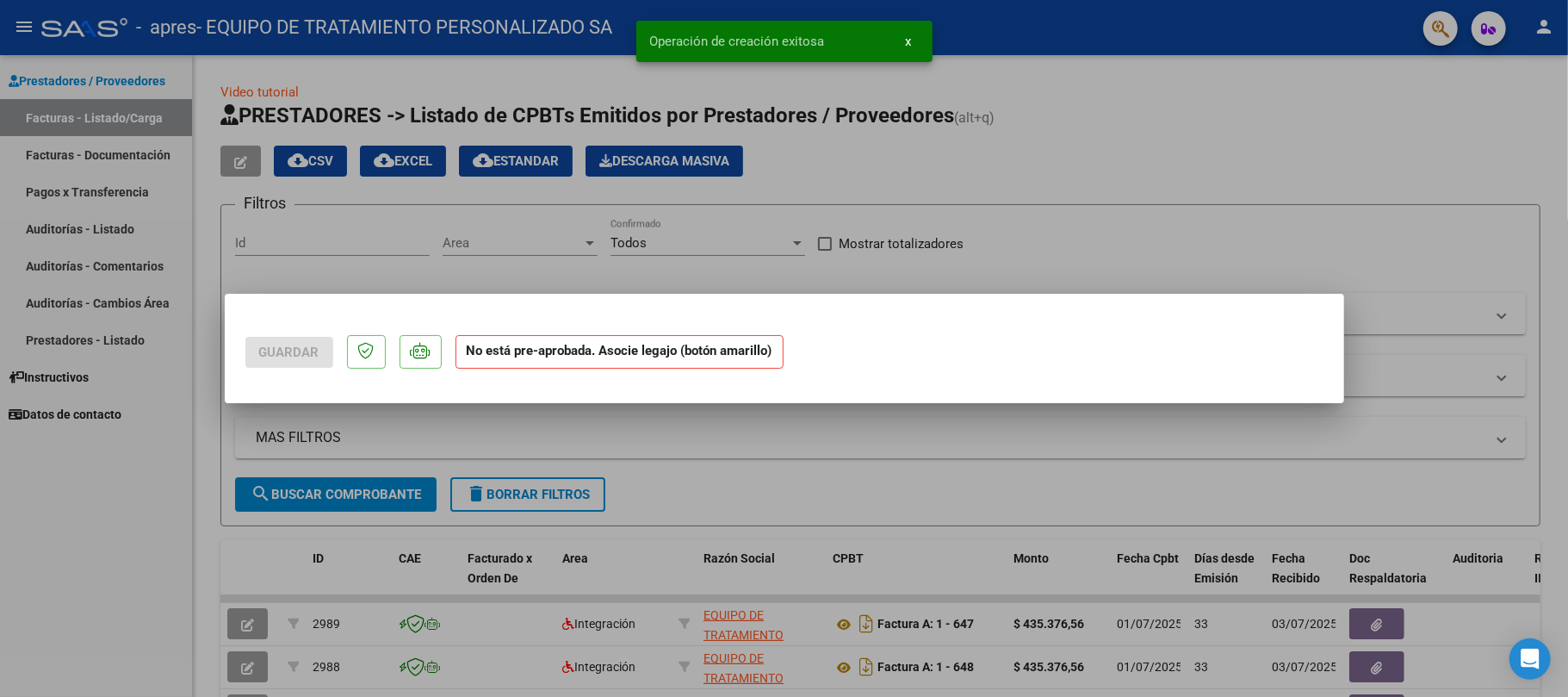 scroll, scrollTop: 0, scrollLeft: 0, axis: both 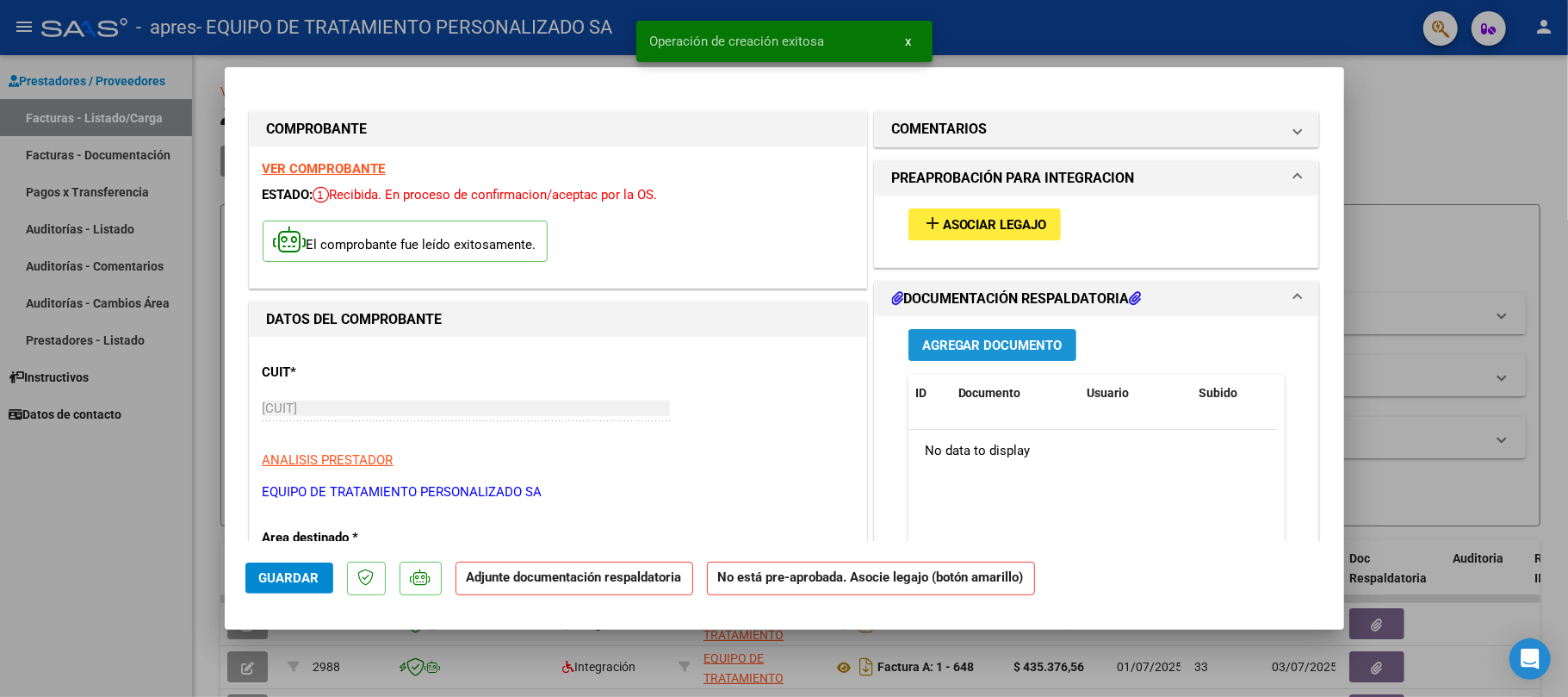 click on "Agregar Documento" at bounding box center [992, 345] 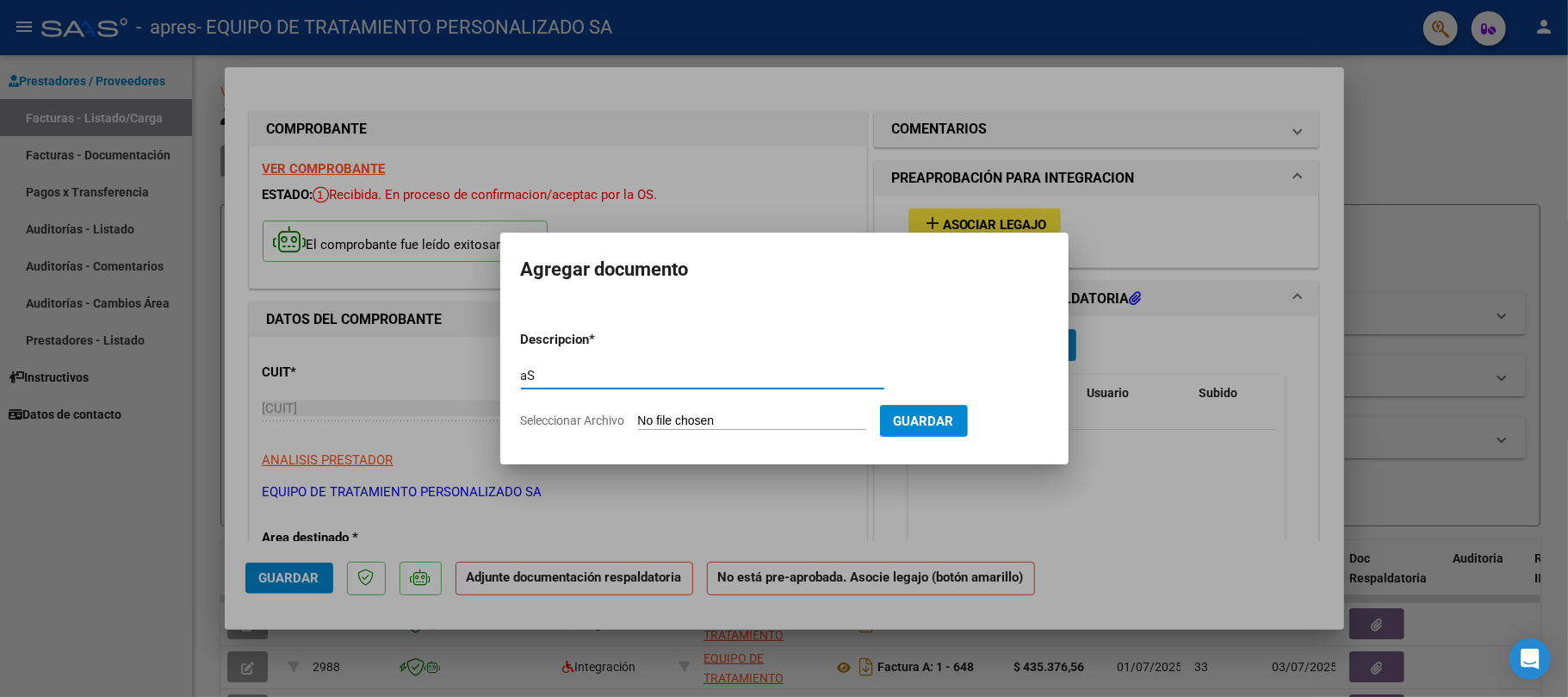 type on "a" 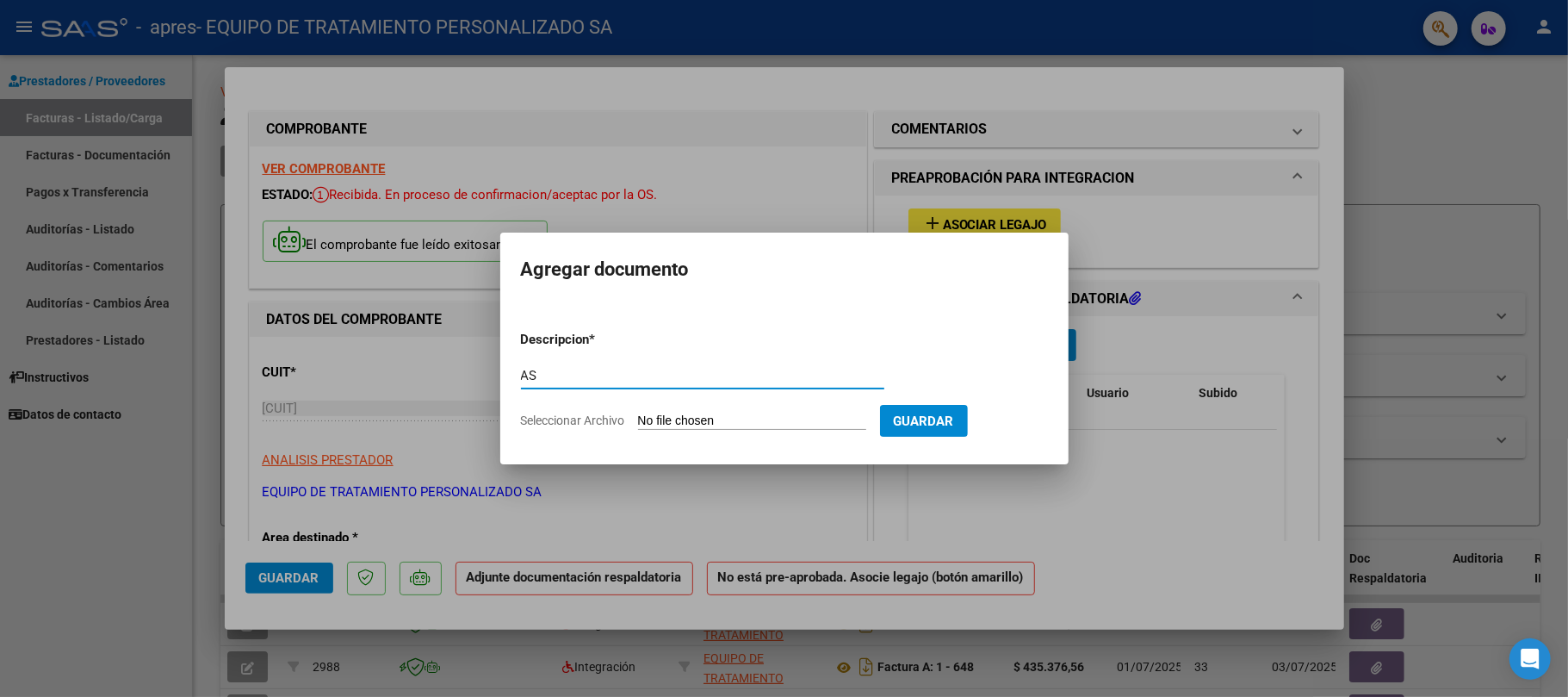 type on "A" 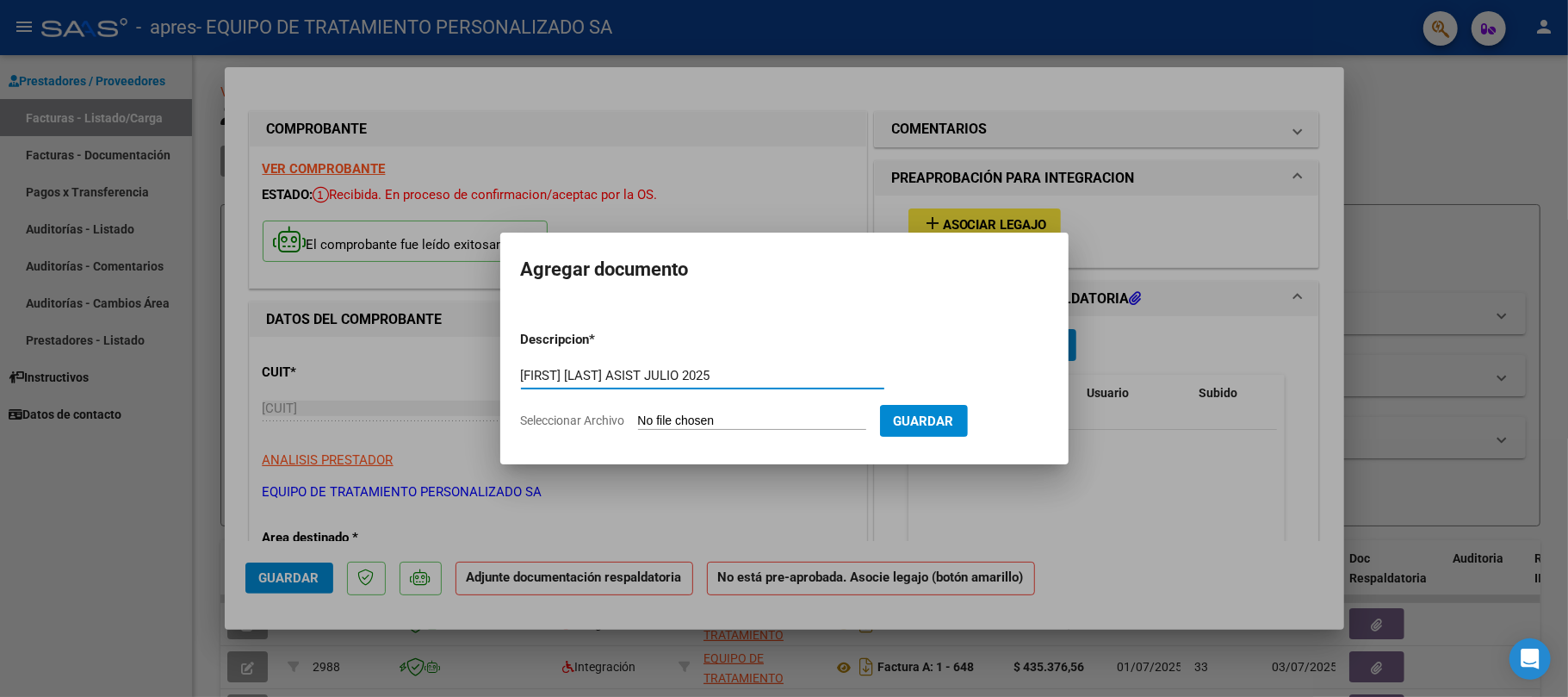 type on "[FIRST] [LAST] ASIST JULIO 2025" 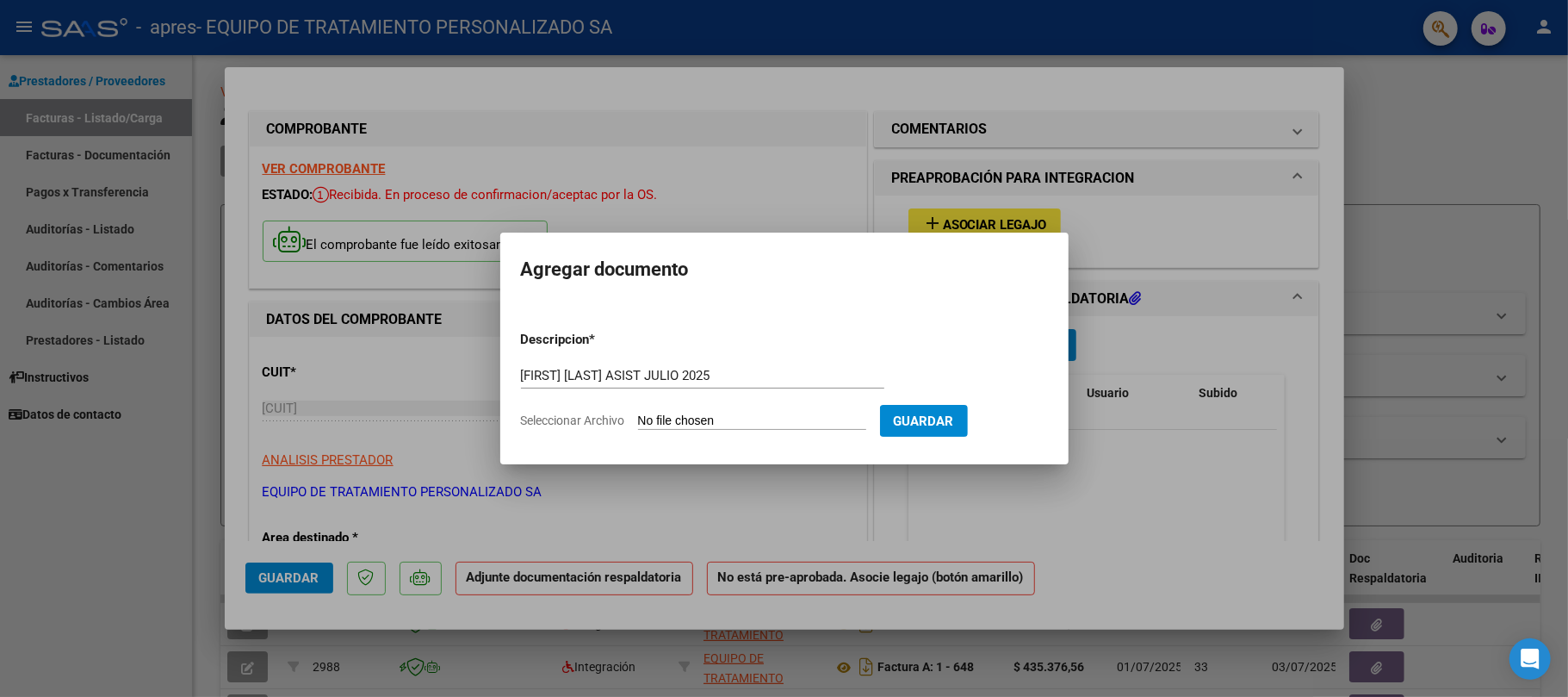 type on "C:\fakepath\OLIVIA VIEITEZ ASIST MOD JULIO 2025.pdf" 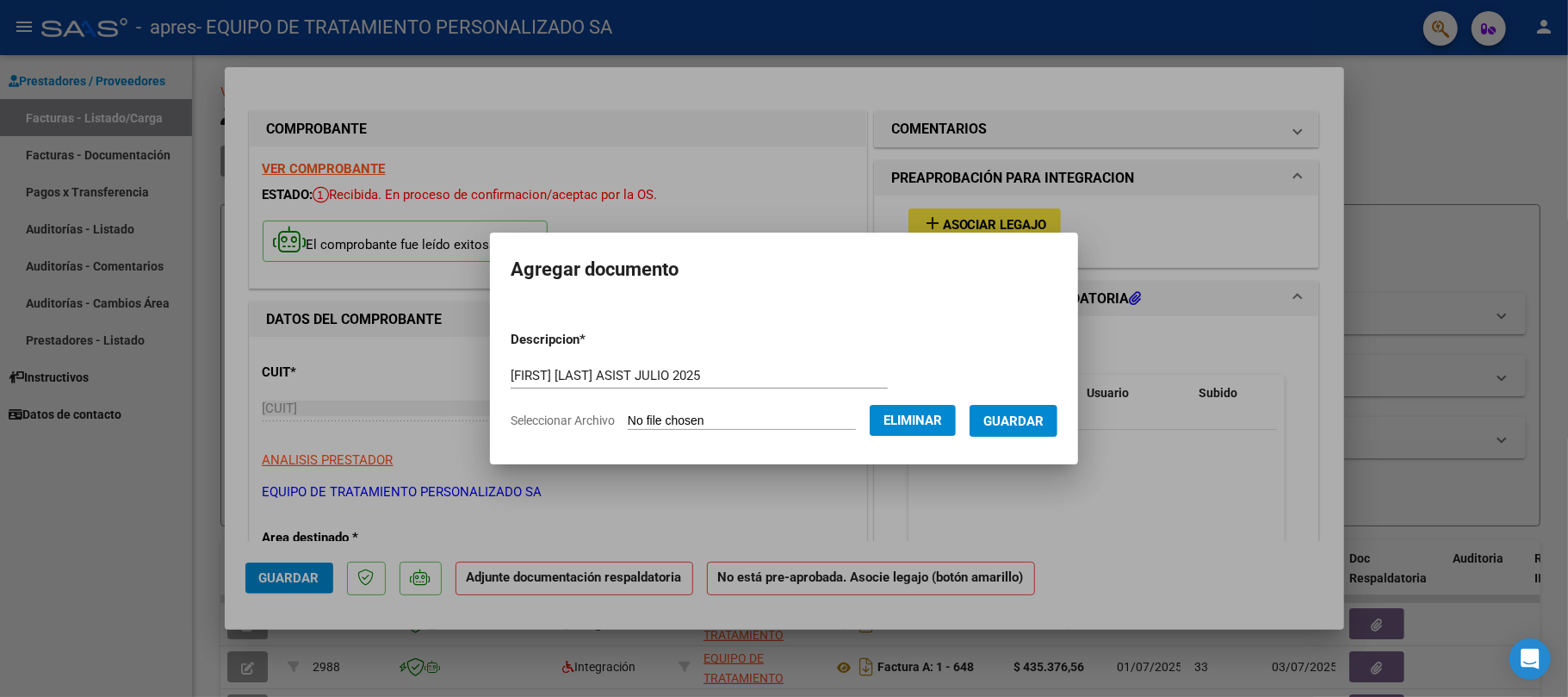 click on "Guardar" at bounding box center (1013, 421) 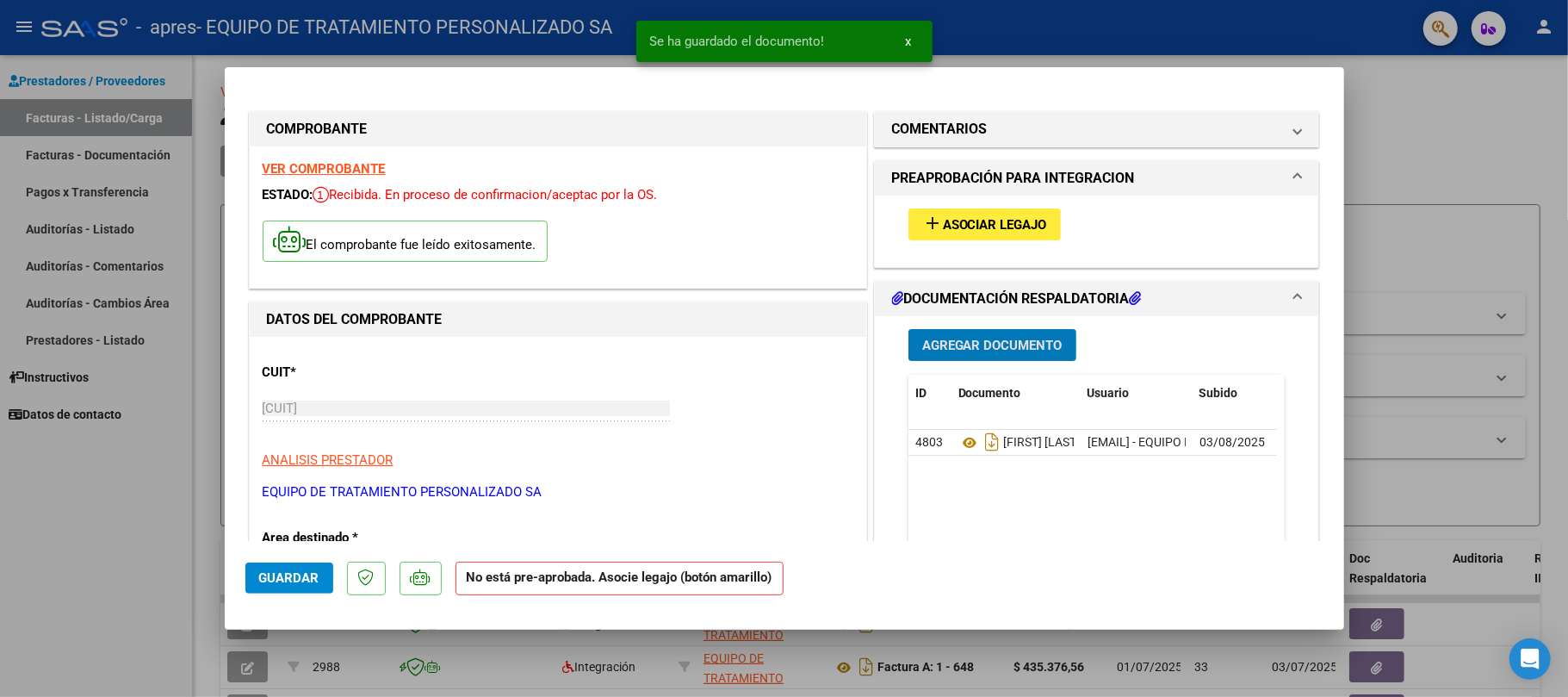 click on "Asociar Legajo" at bounding box center (995, 225) 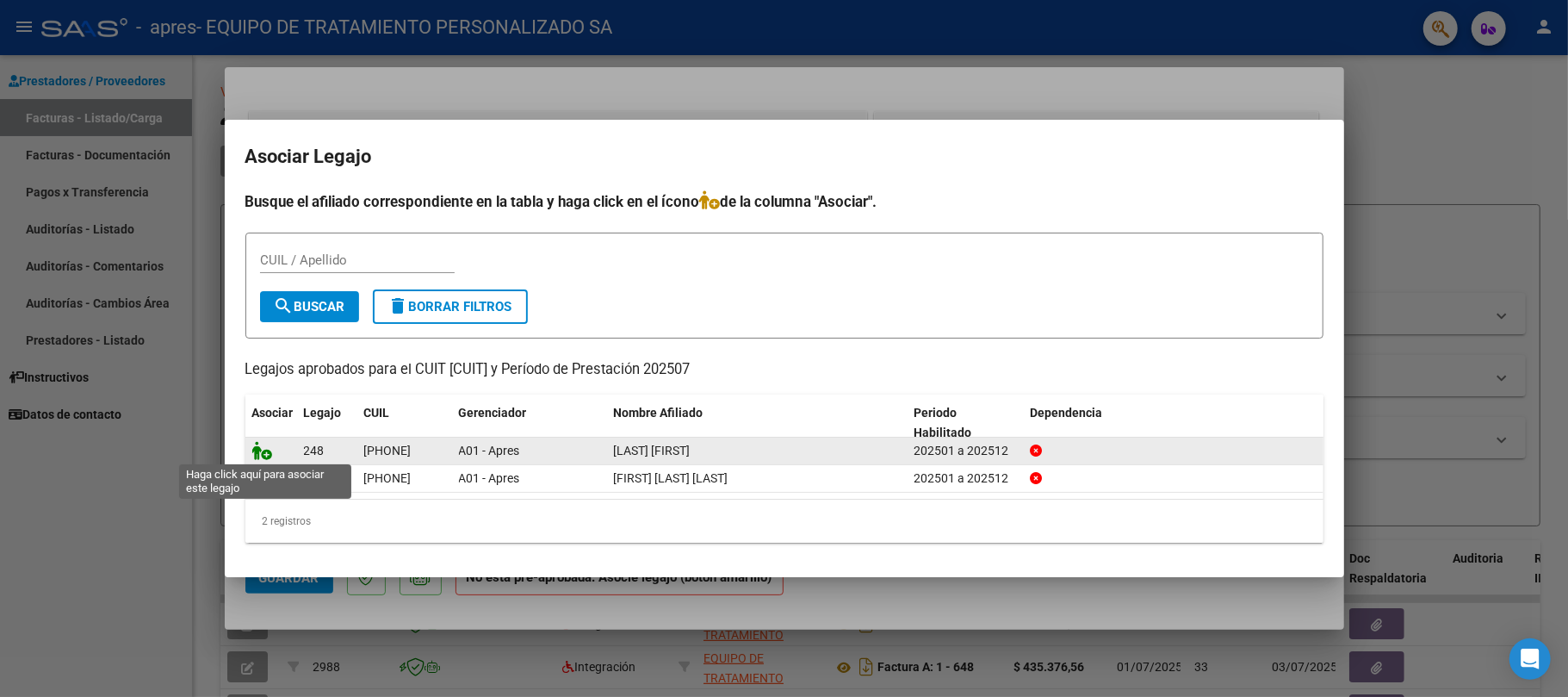 click 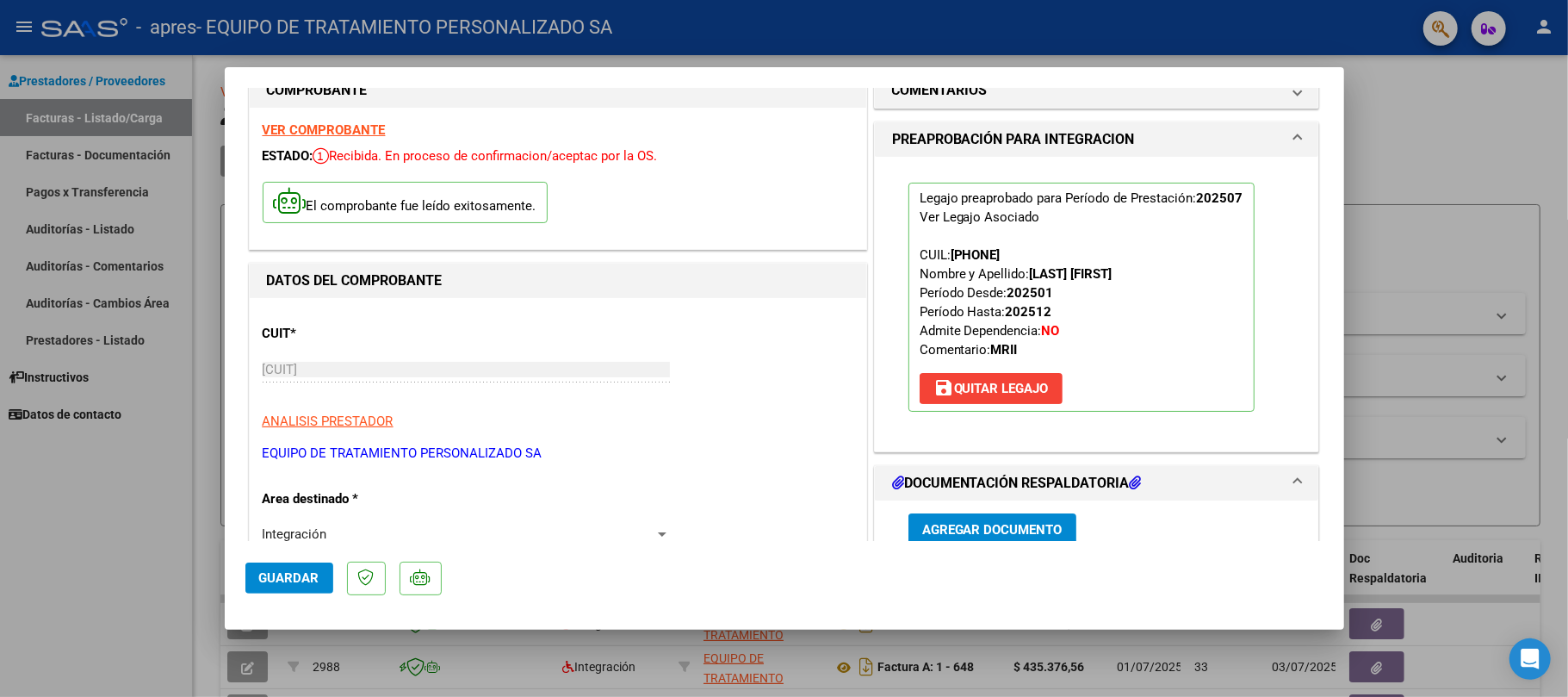 scroll, scrollTop: 0, scrollLeft: 0, axis: both 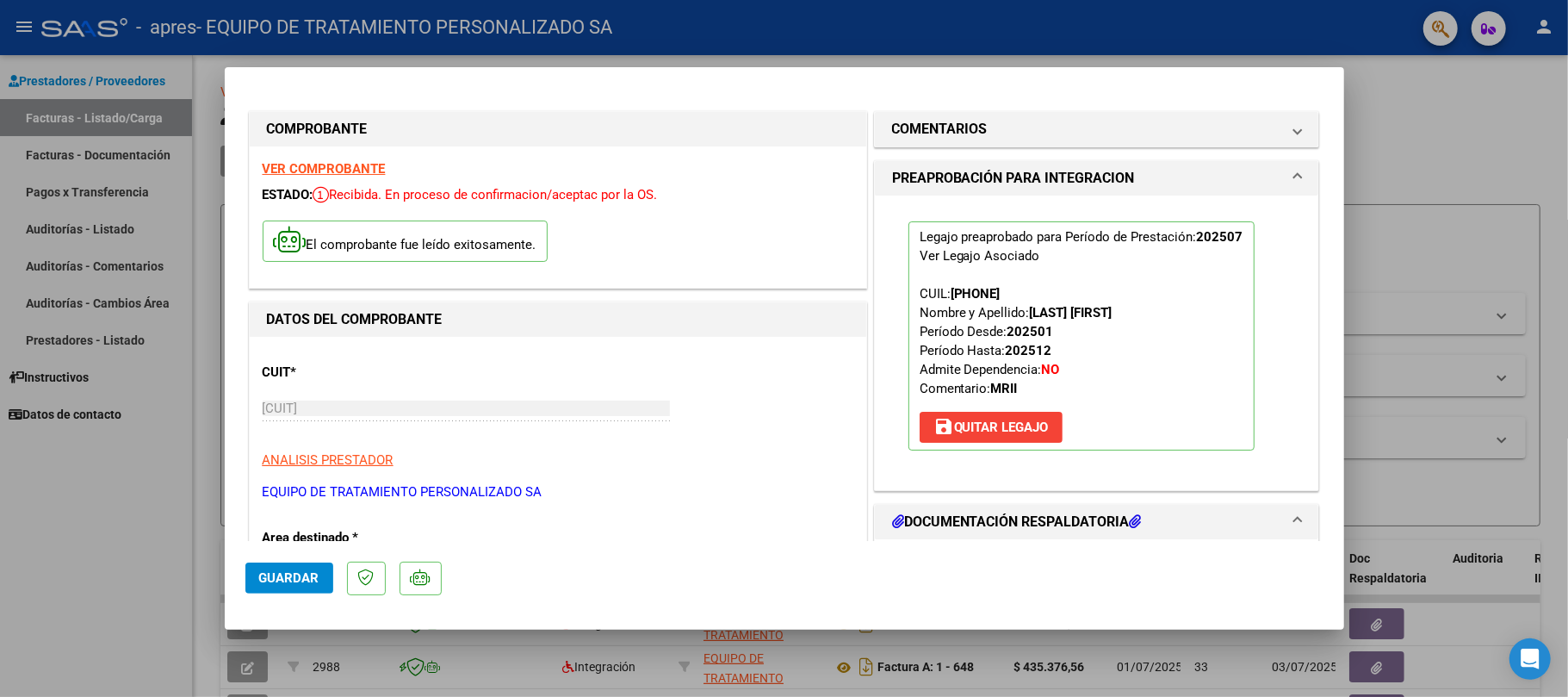 click at bounding box center [784, 348] 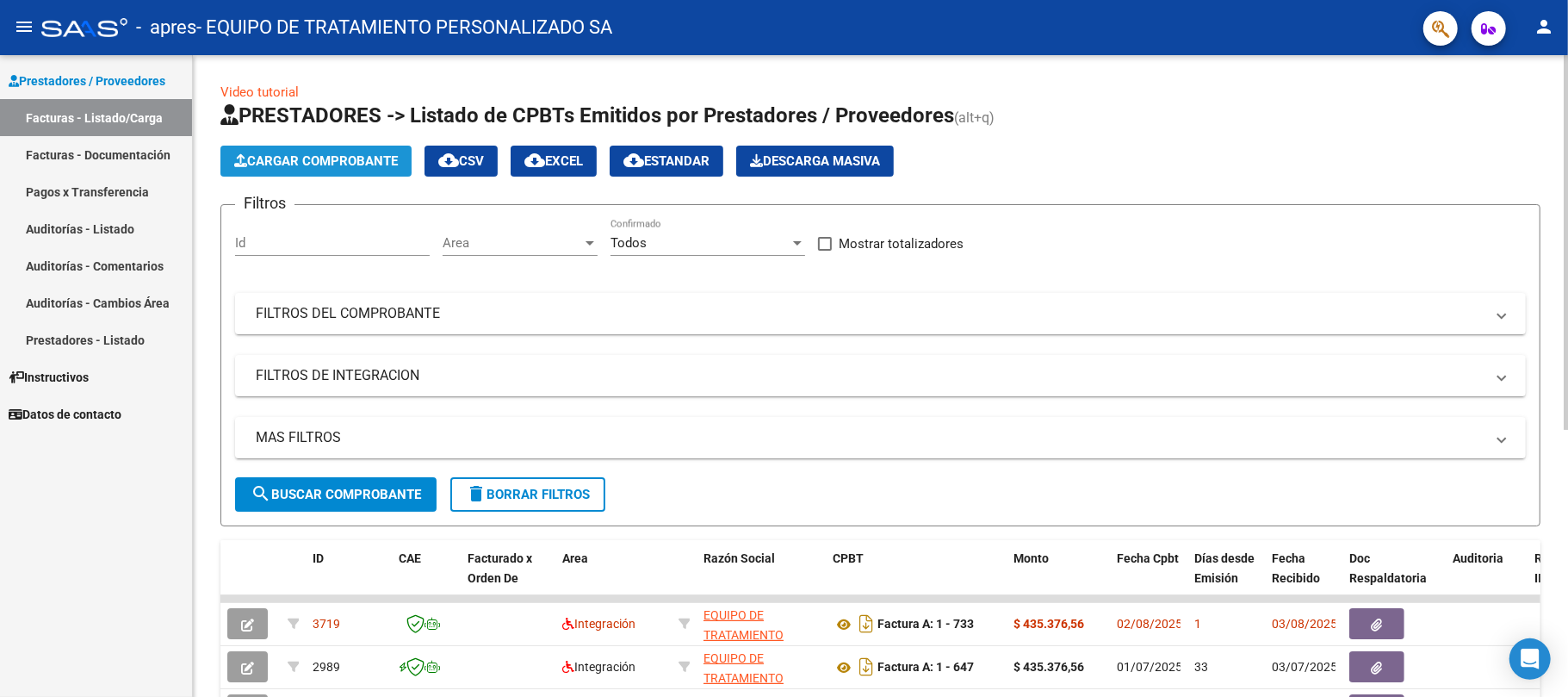 click on "Cargar Comprobante" 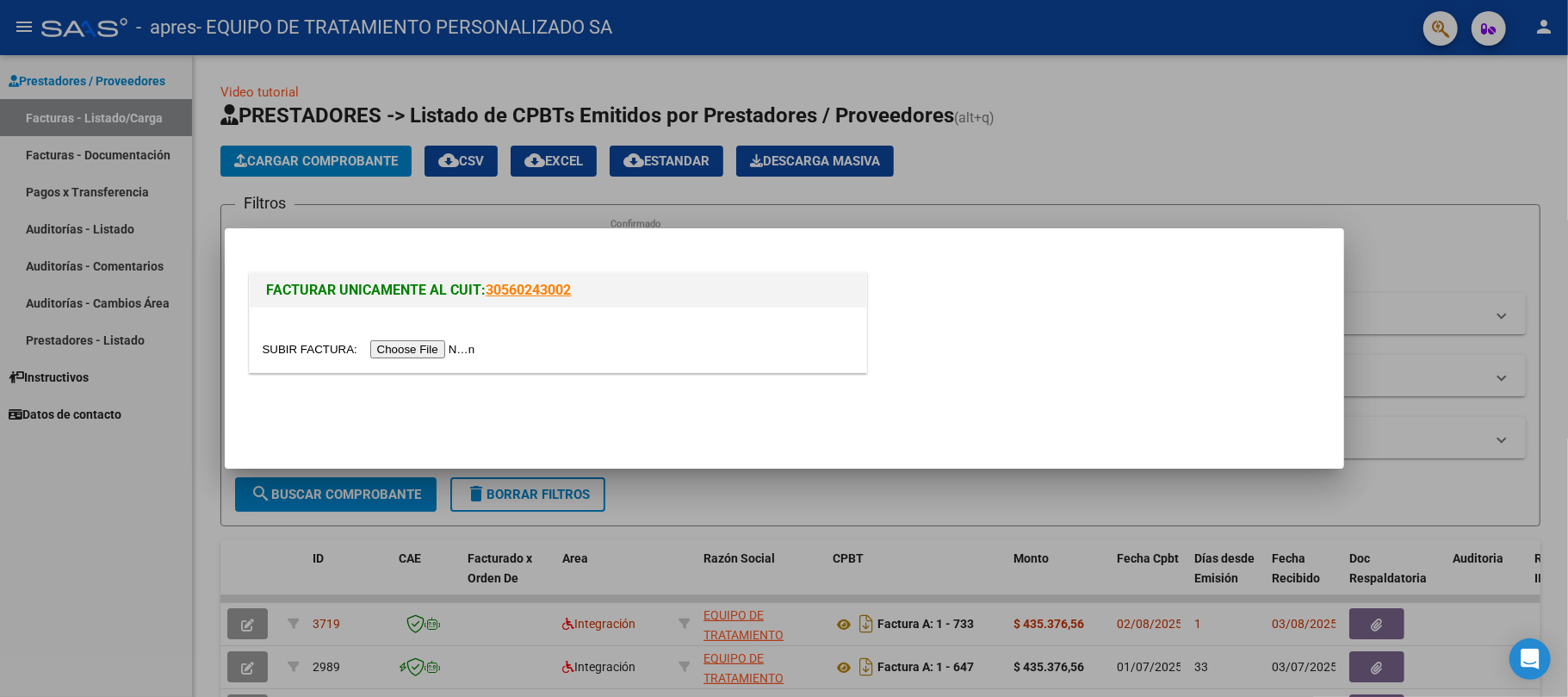 click at bounding box center [371, 349] 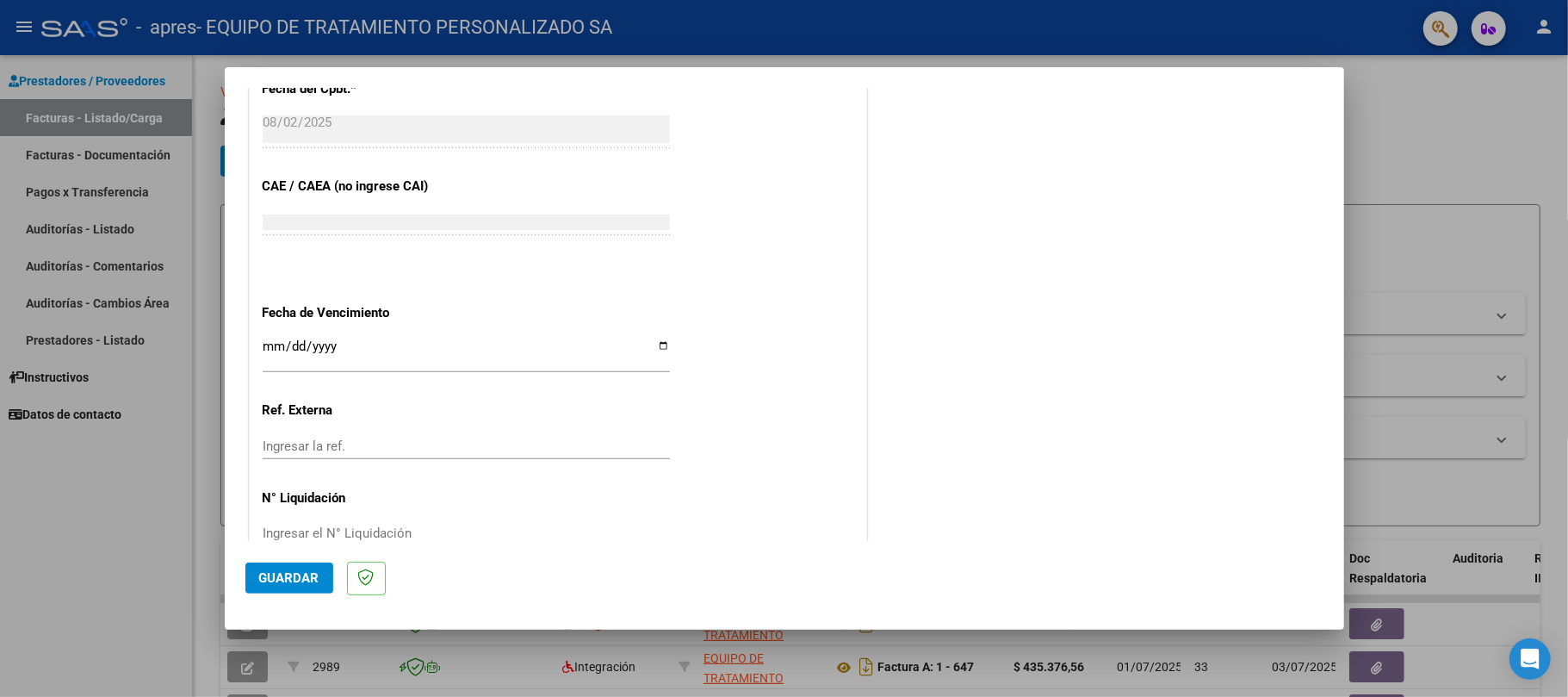 scroll, scrollTop: 996, scrollLeft: 0, axis: vertical 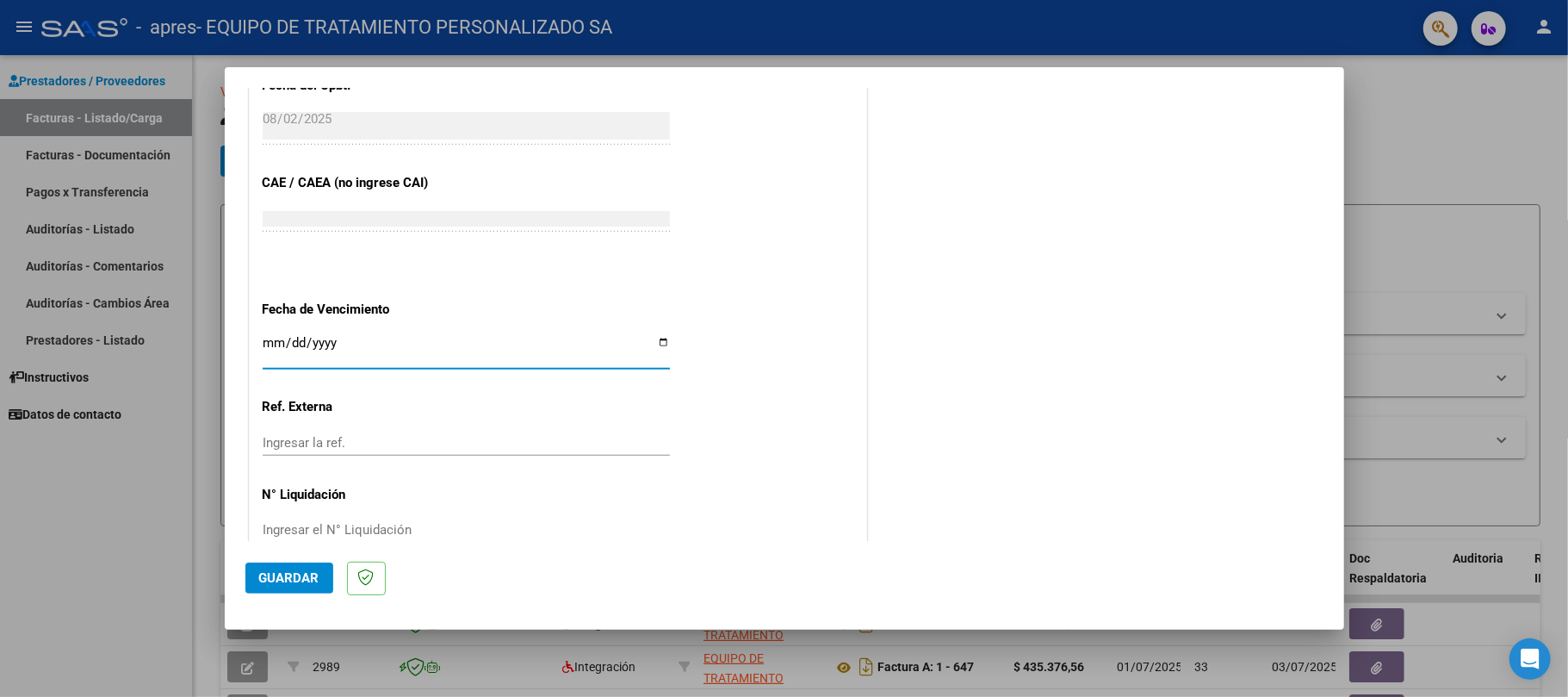 click on "Ingresar la fecha" at bounding box center [466, 350] 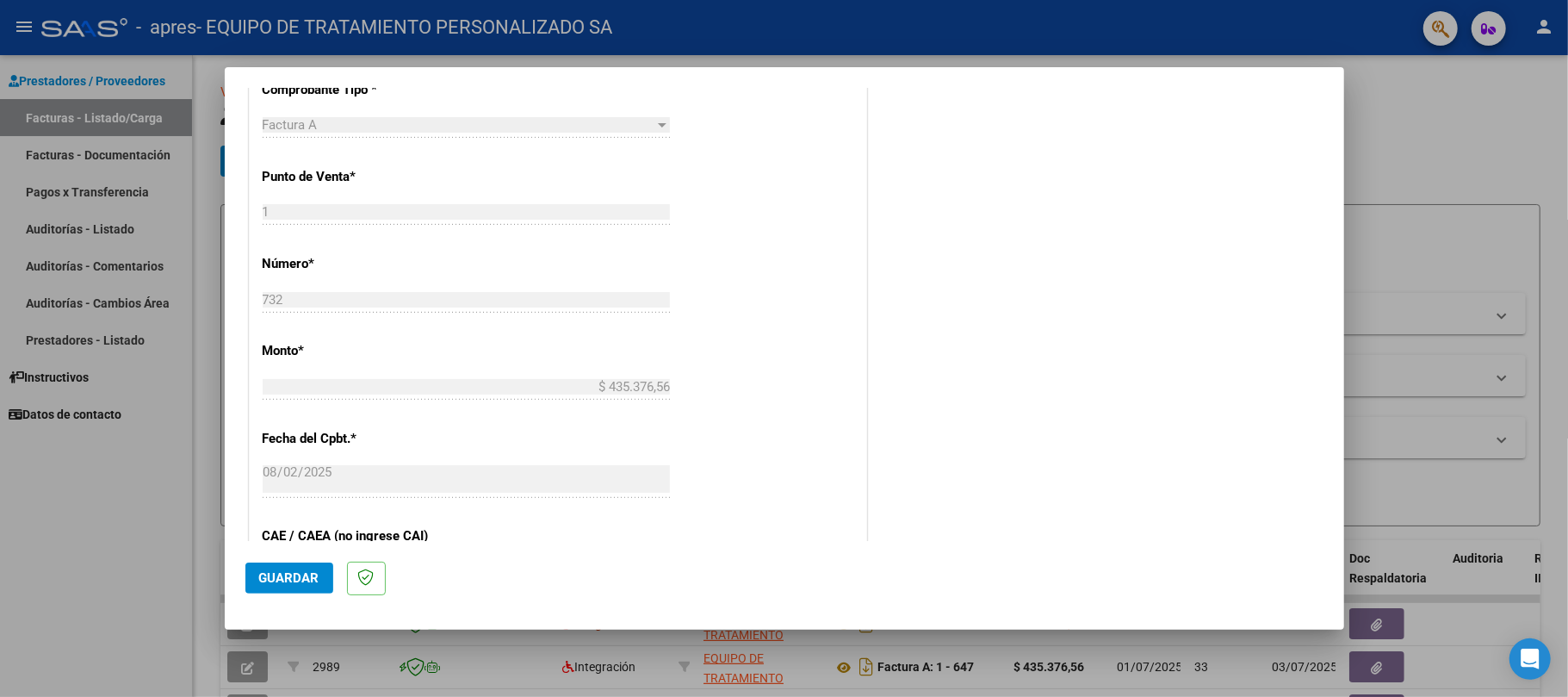 scroll, scrollTop: 556, scrollLeft: 0, axis: vertical 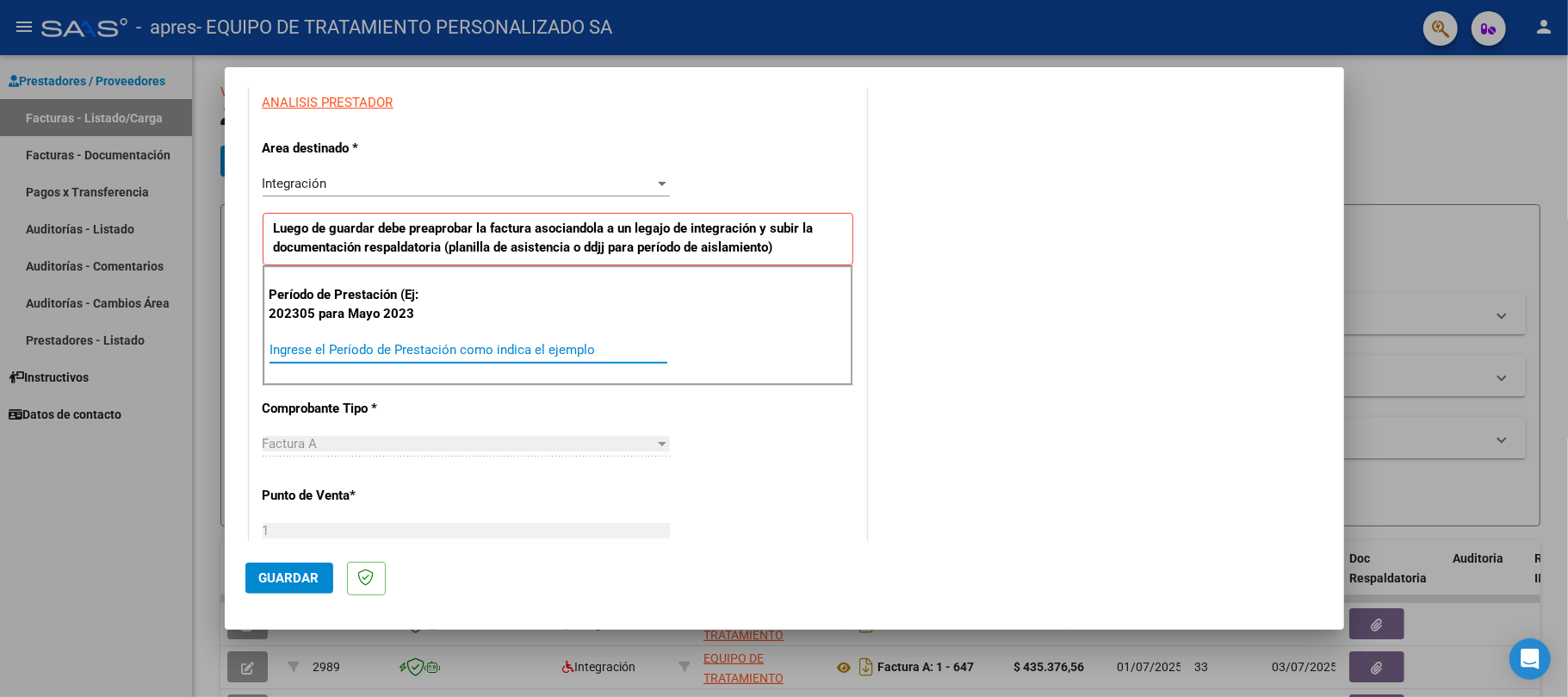 click on "Ingrese el Período de Prestación como indica el ejemplo" at bounding box center (468, 350) 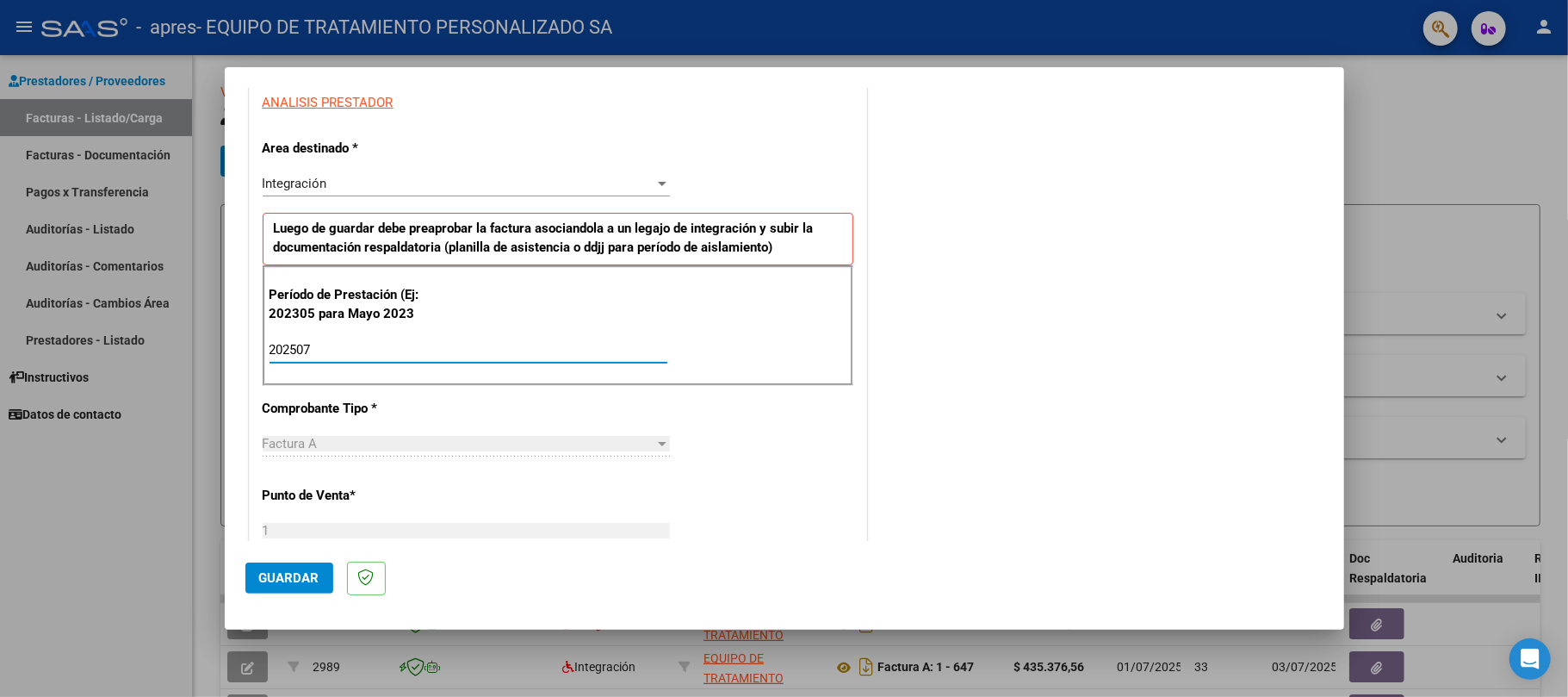 type on "202507" 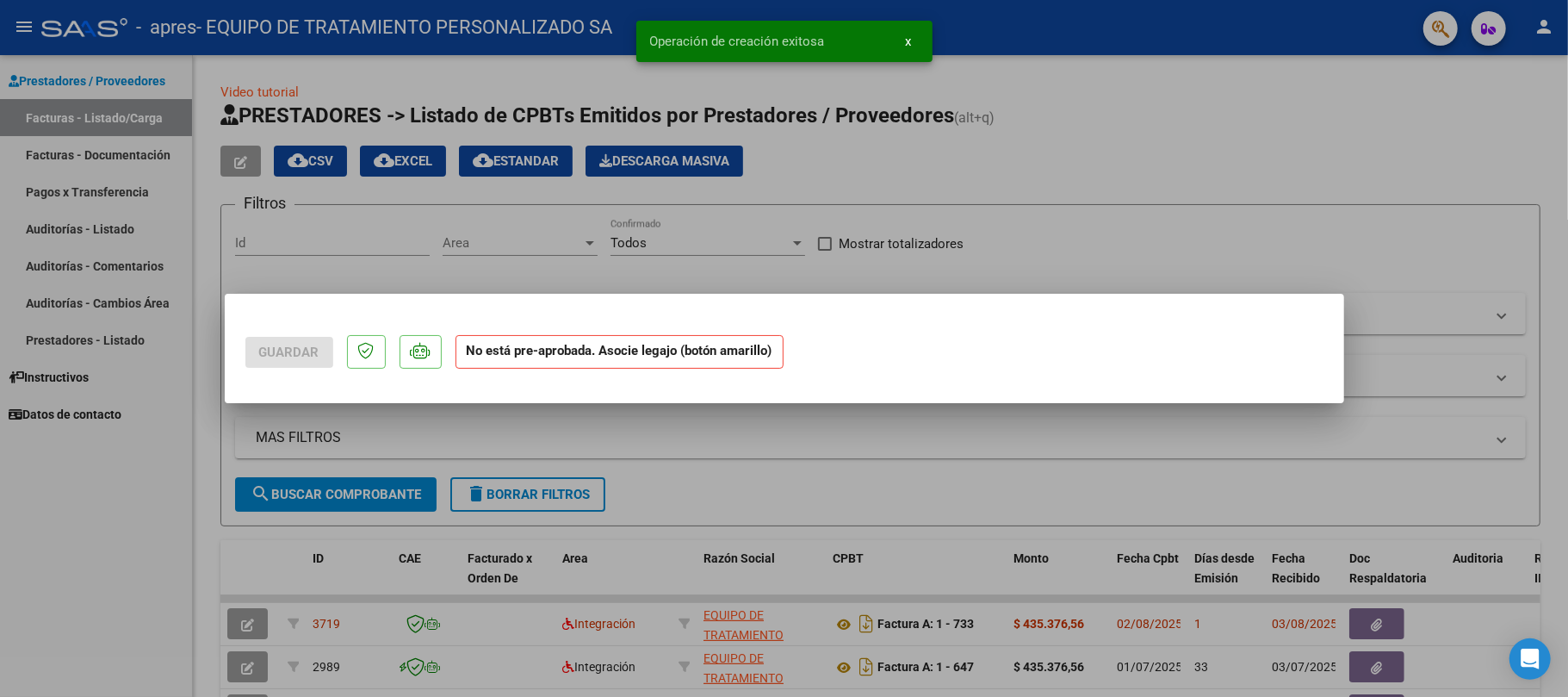 scroll, scrollTop: 0, scrollLeft: 0, axis: both 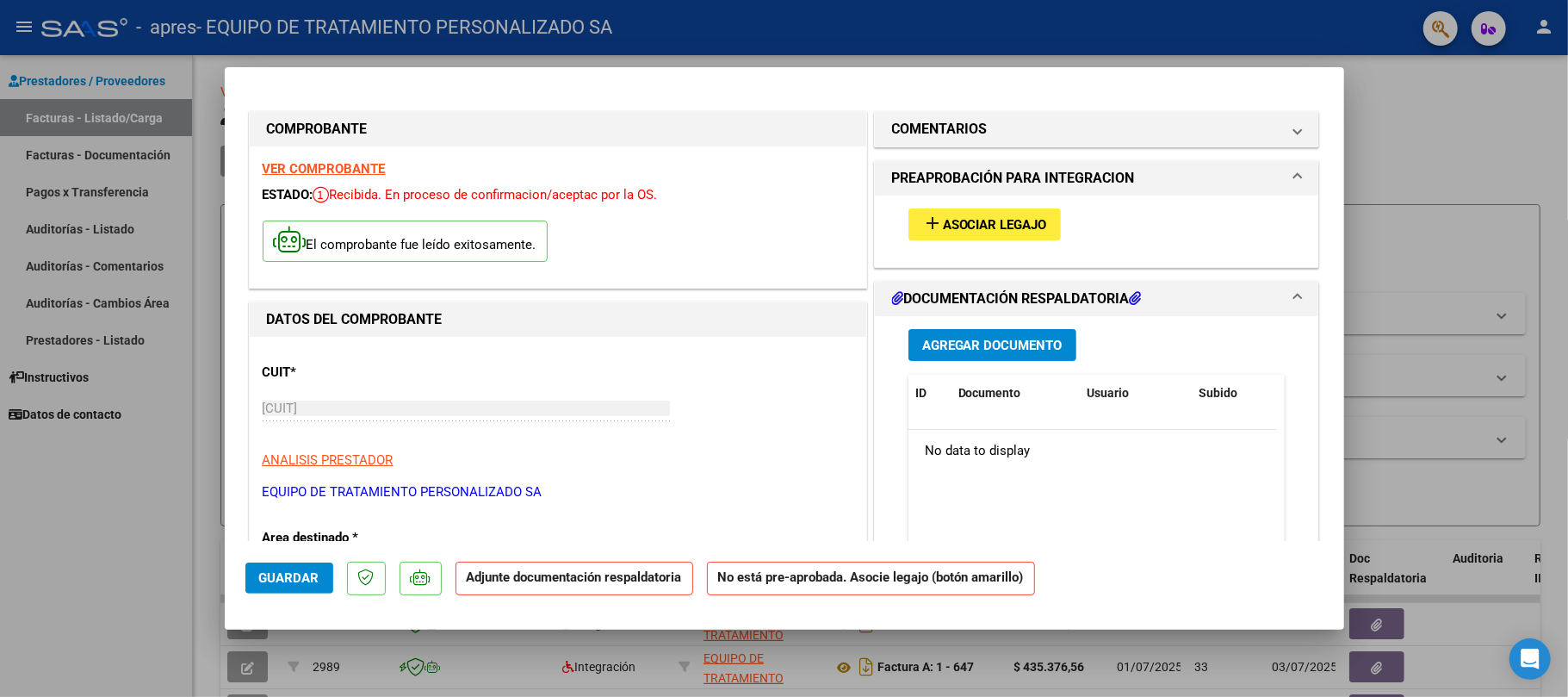 click on "Agregar Documento" at bounding box center [992, 345] 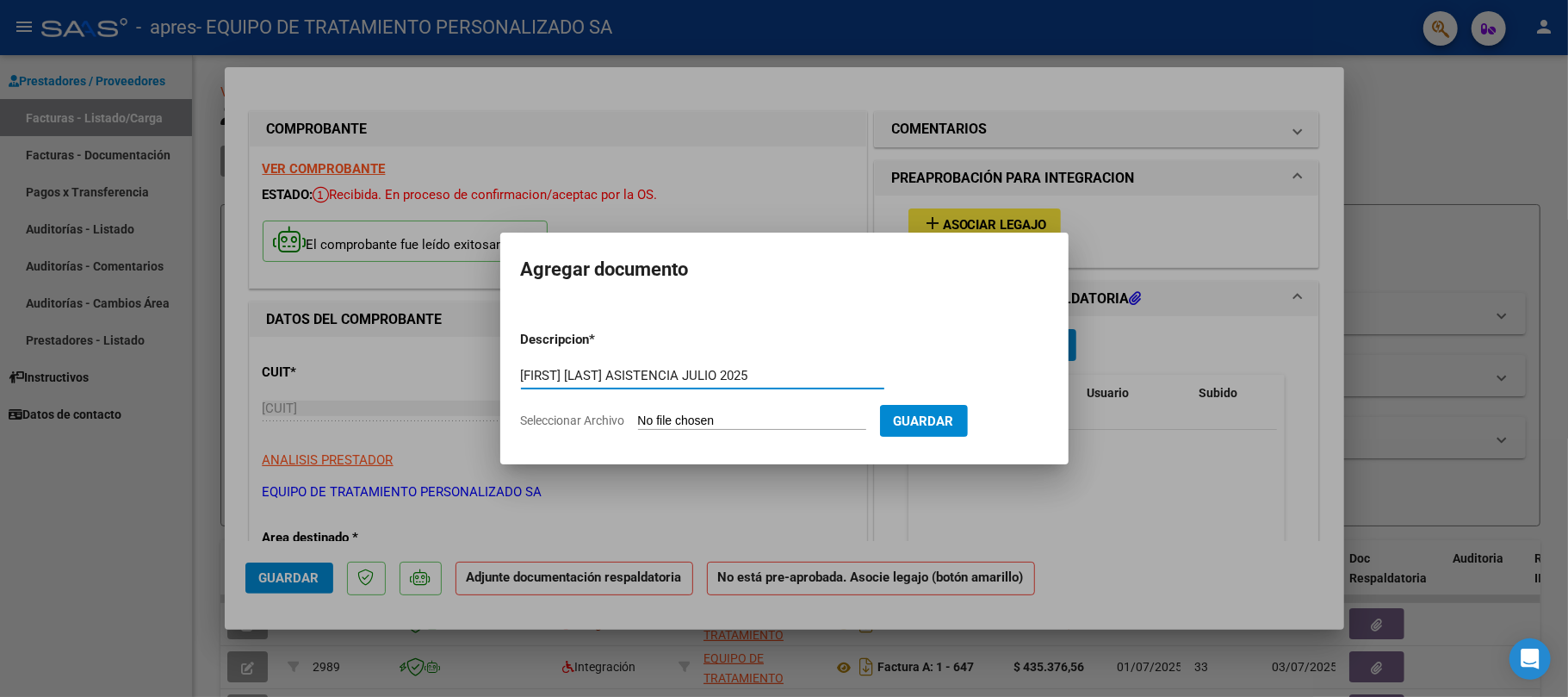 type on "[FIRST] [LAST] ASISTENCIA JULIO 2025" 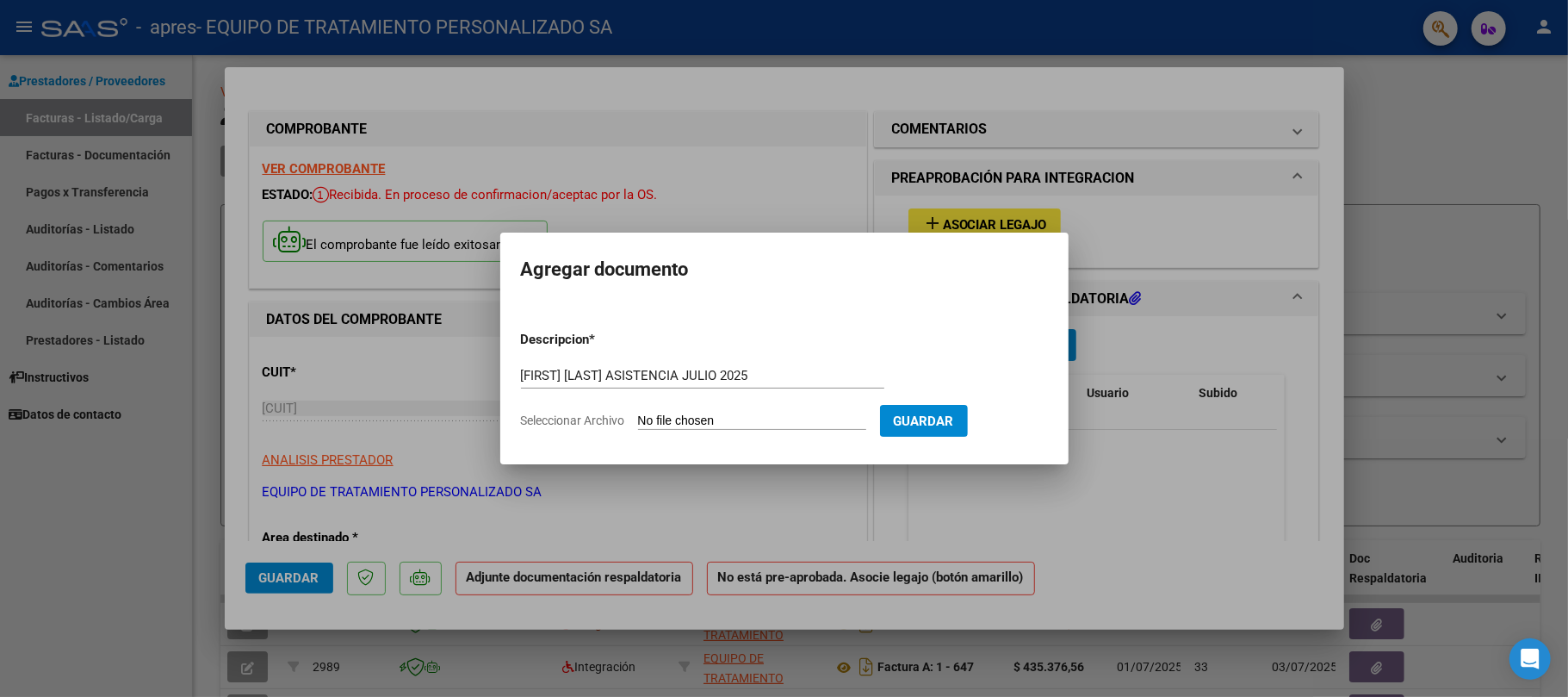 click on "Seleccionar Archivo" at bounding box center (752, 421) 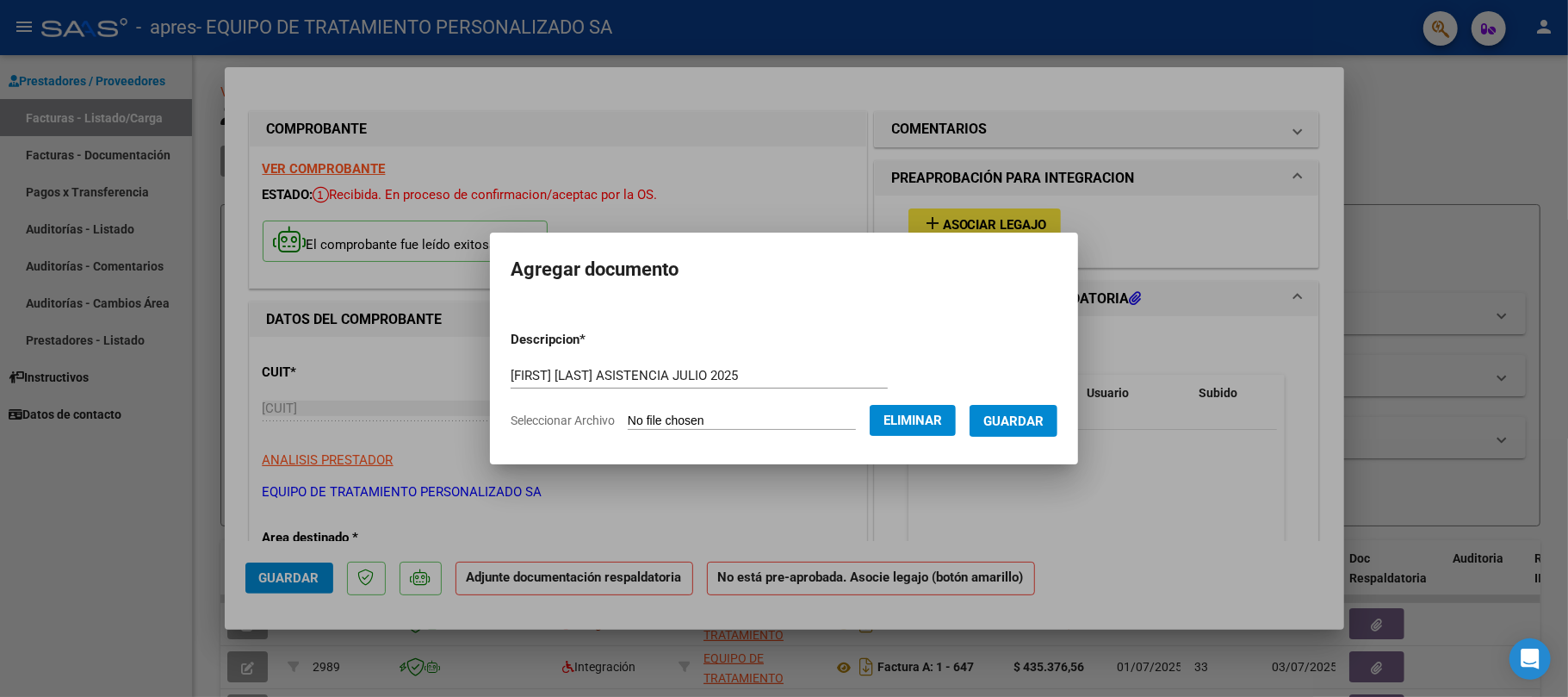 click on "Guardar" at bounding box center [1013, 421] 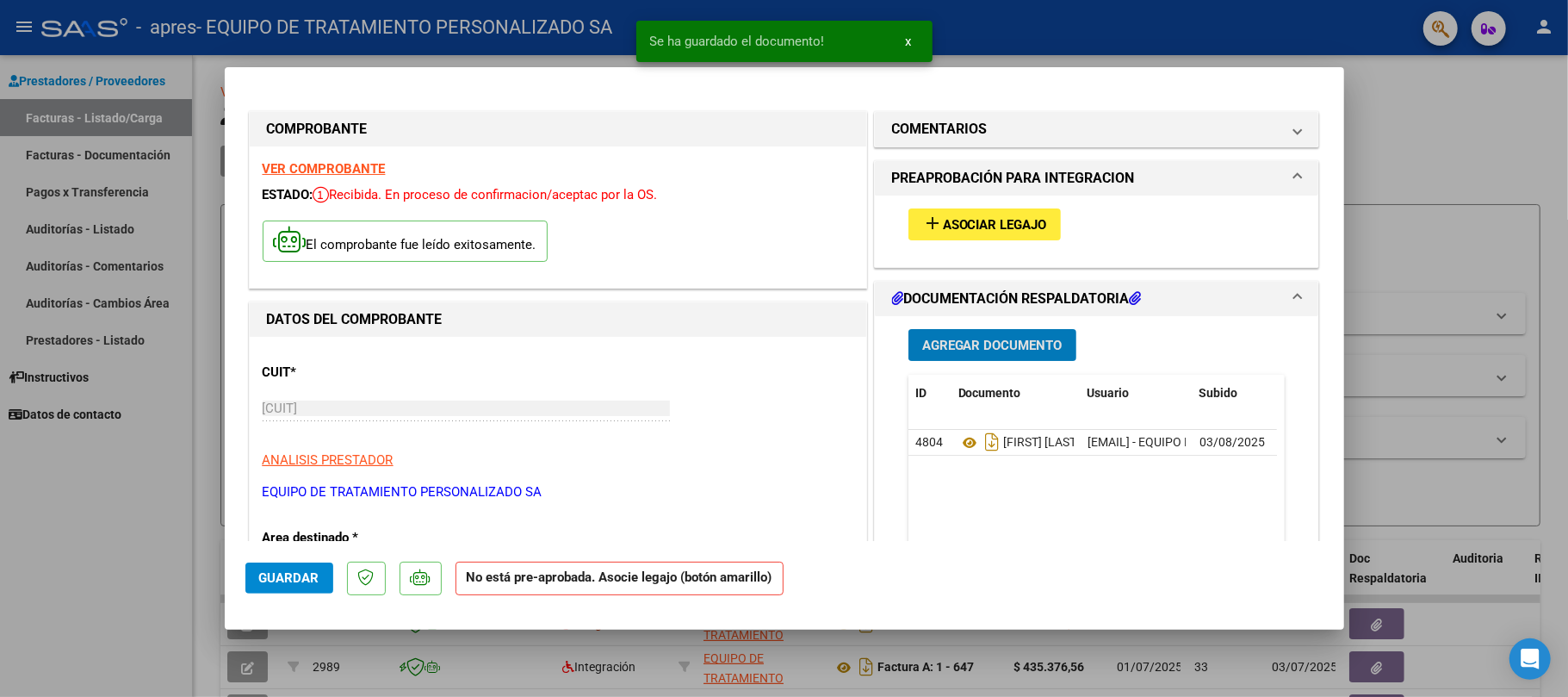click on "Asociar Legajo" at bounding box center [995, 225] 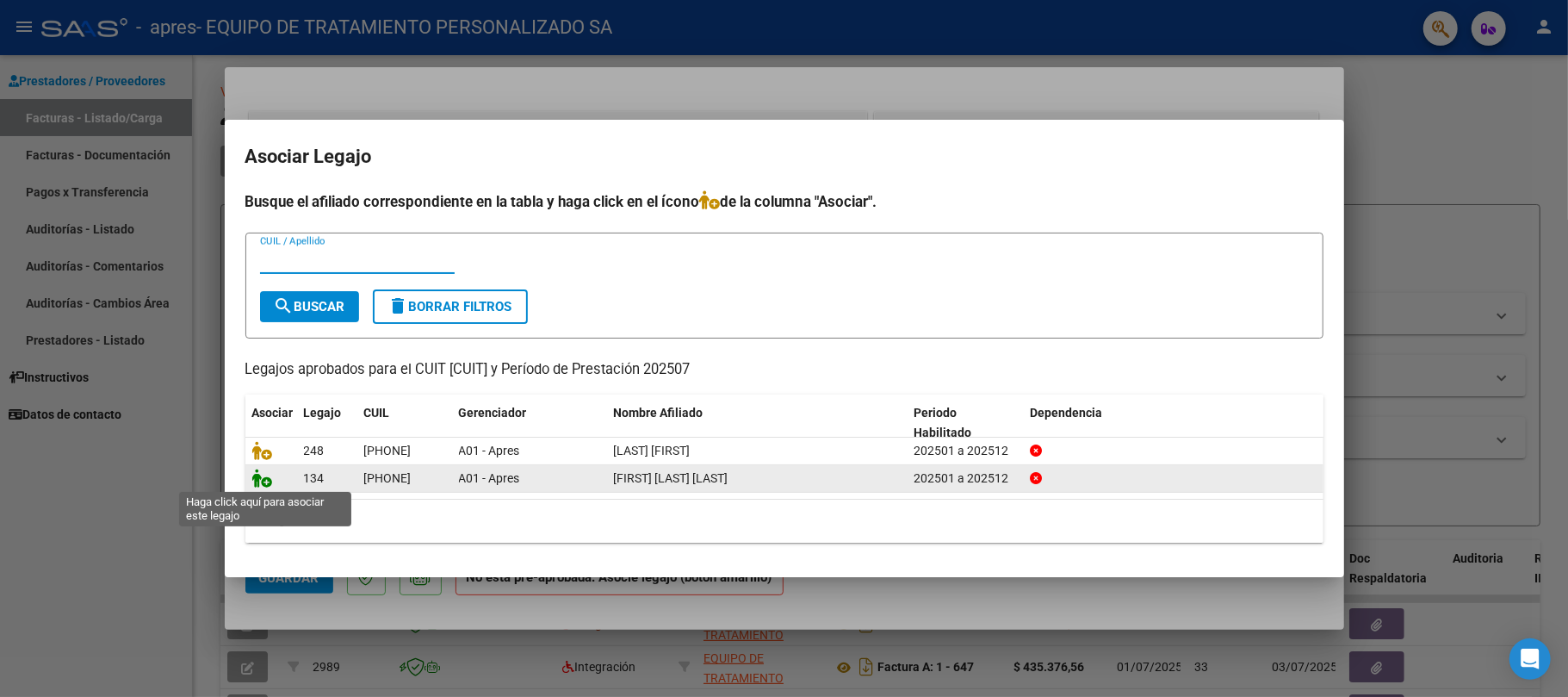 click 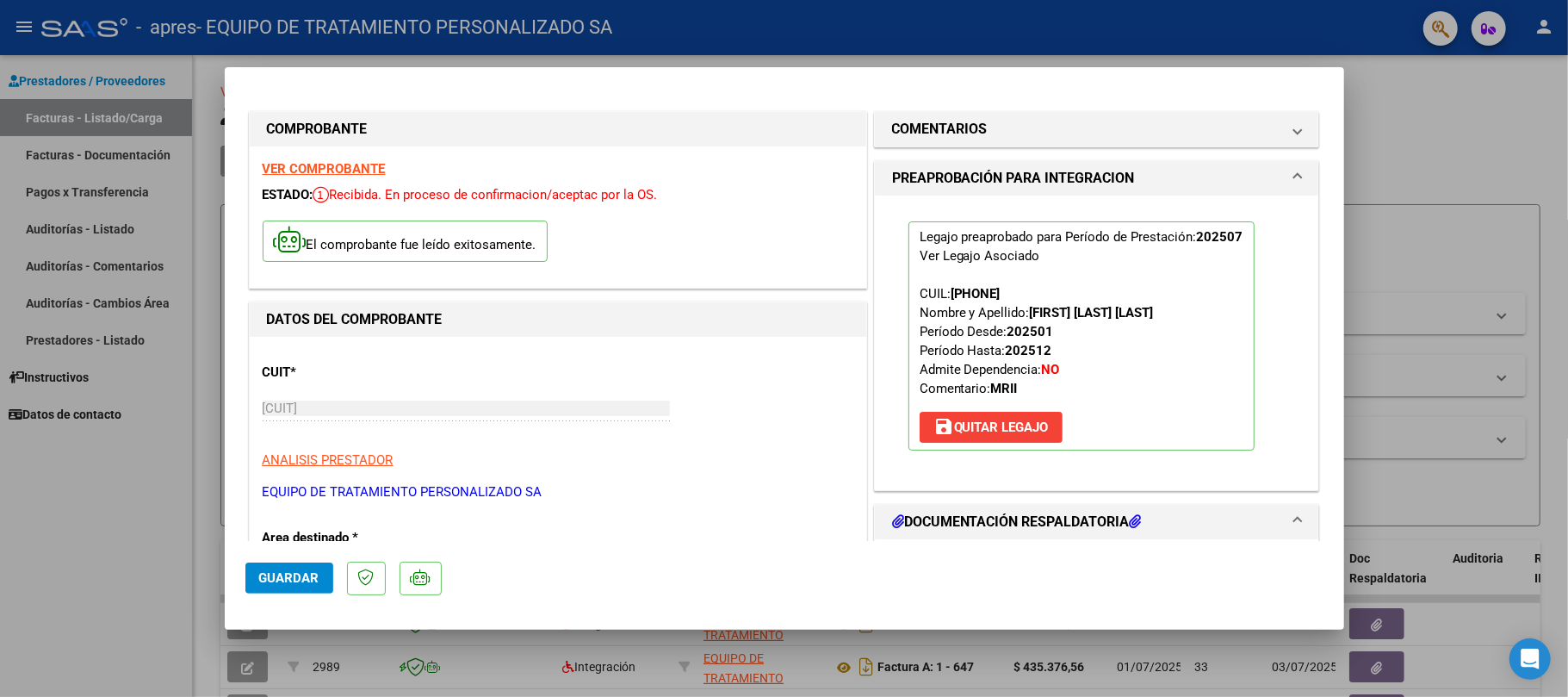 click at bounding box center (784, 348) 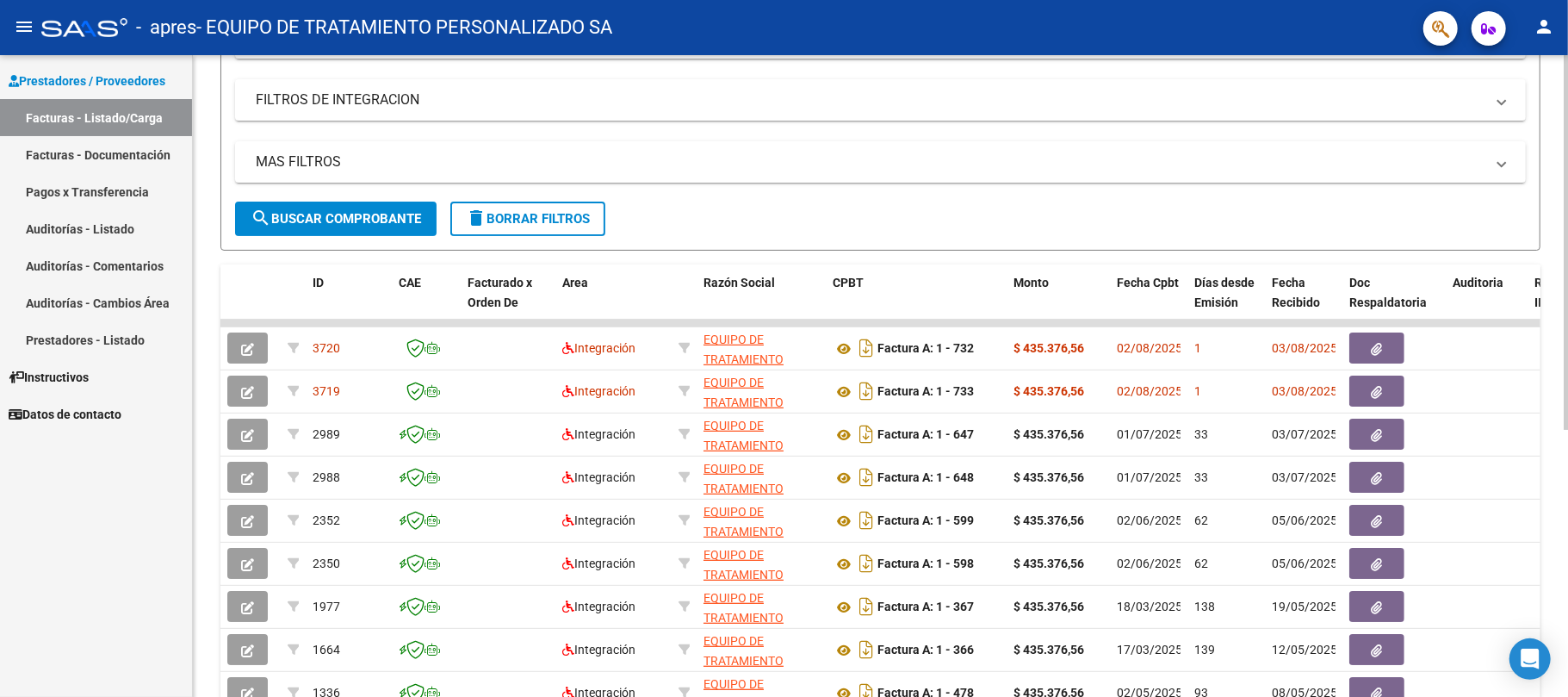 scroll, scrollTop: 283, scrollLeft: 0, axis: vertical 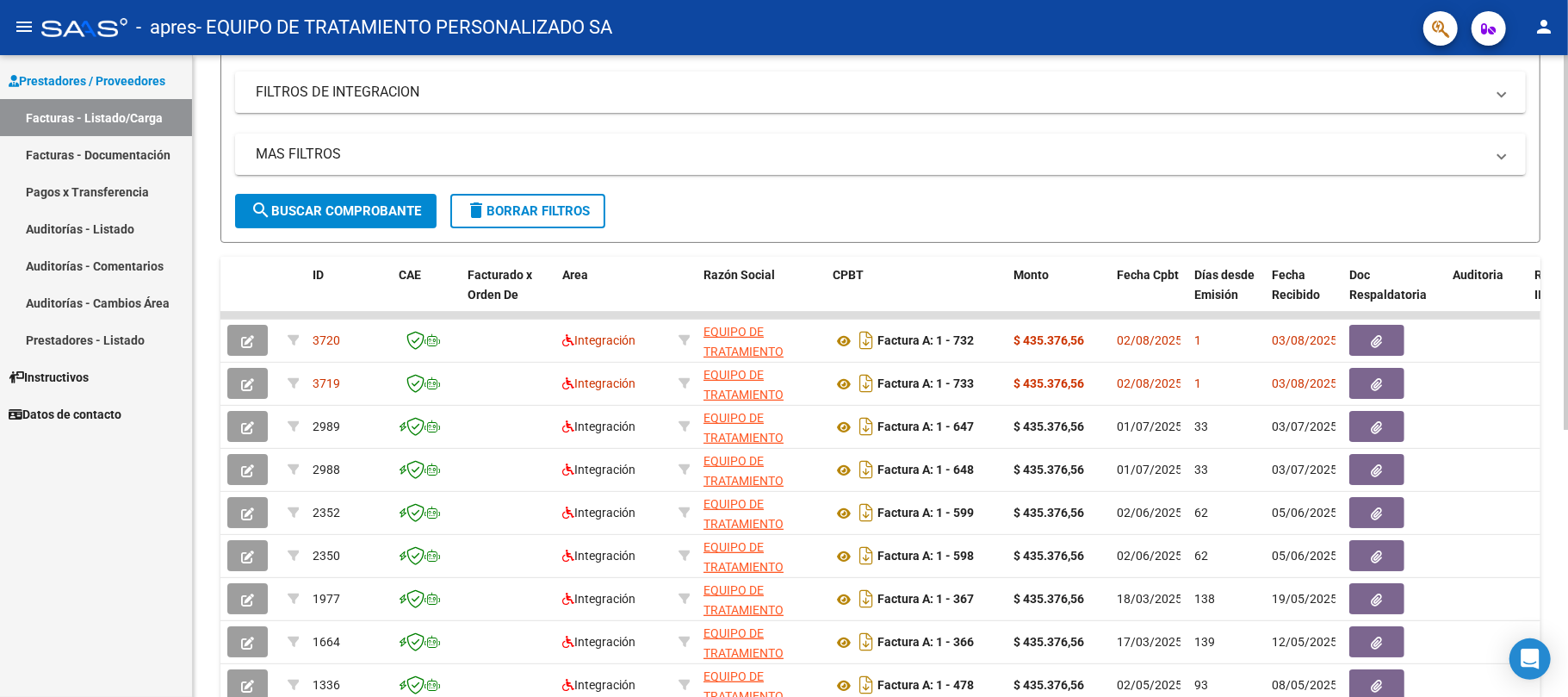 click 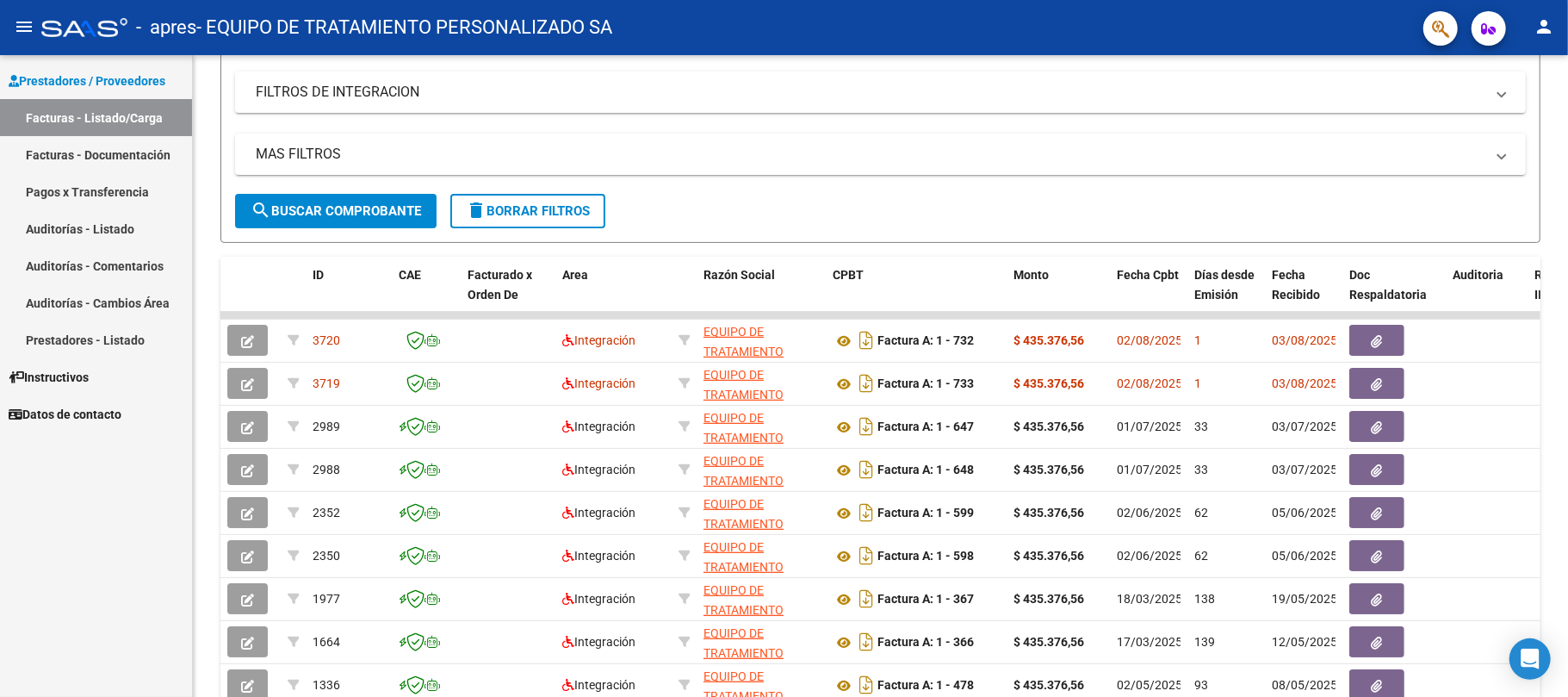 click on "person" 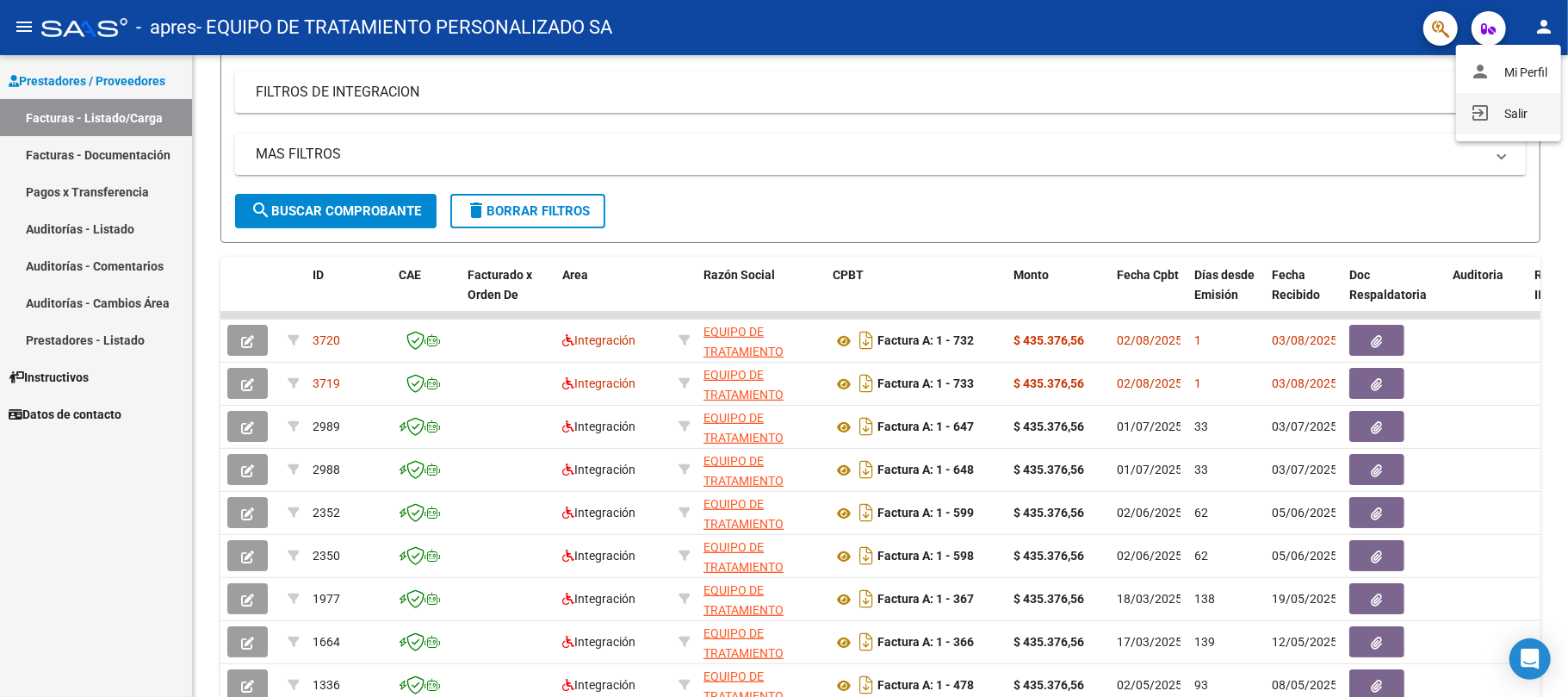 click on "exit_to_app  Salir" at bounding box center (1509, 114) 